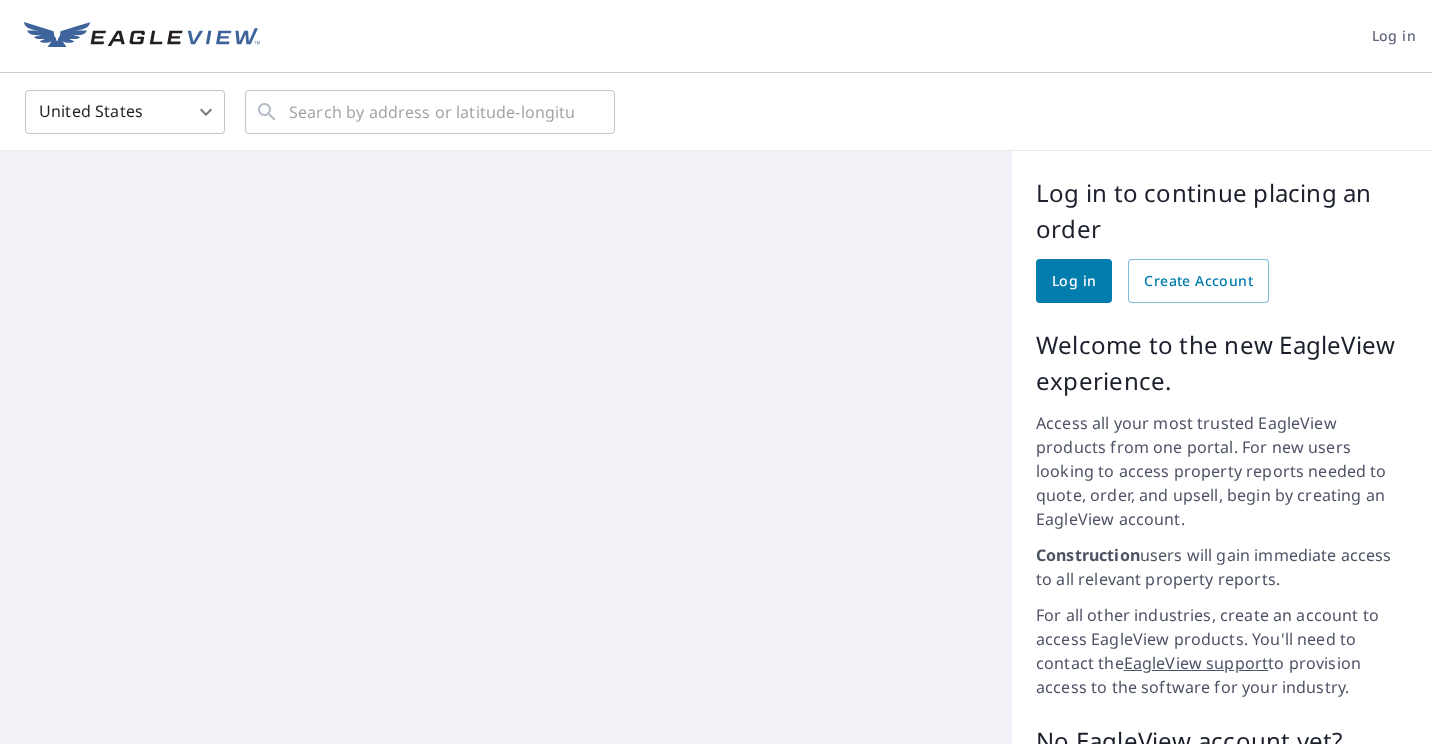 scroll, scrollTop: 0, scrollLeft: 0, axis: both 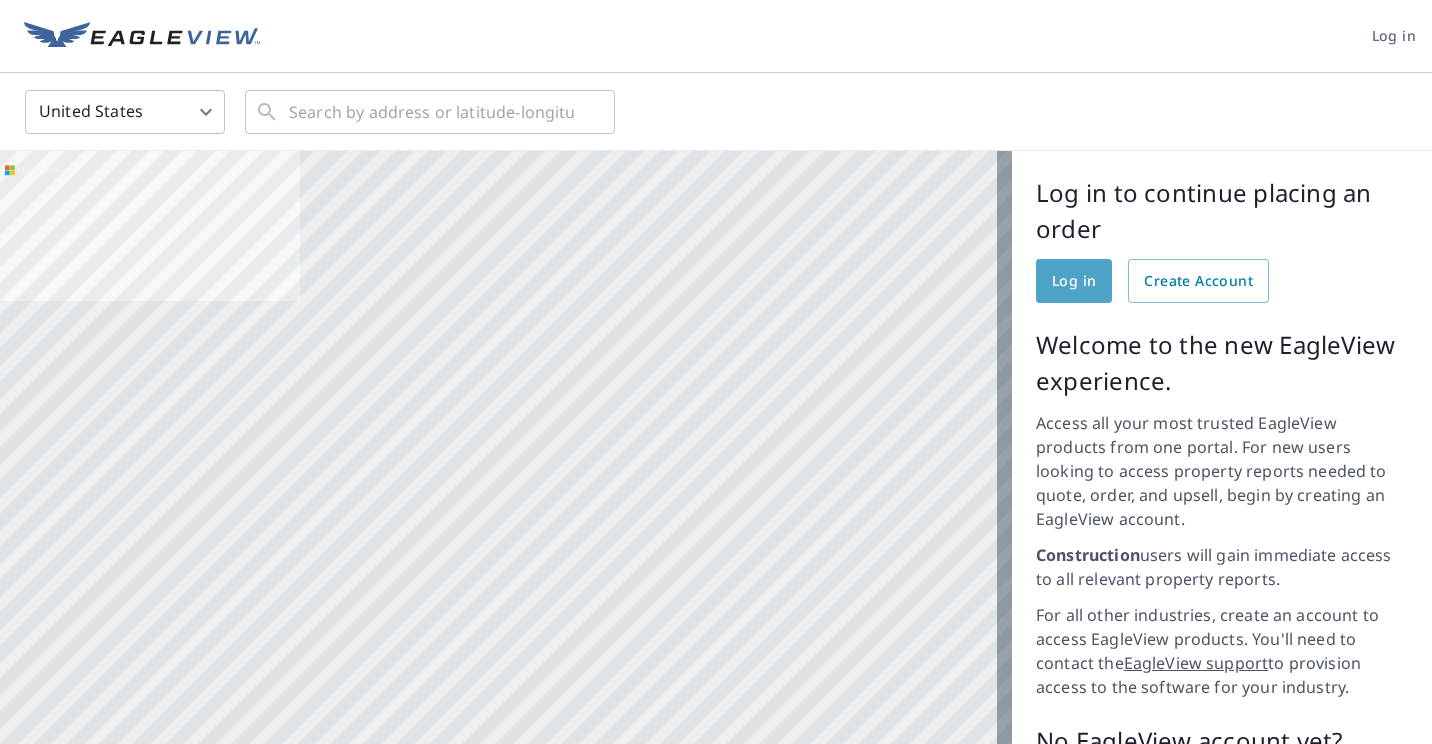 click on "Log in" at bounding box center (1074, 281) 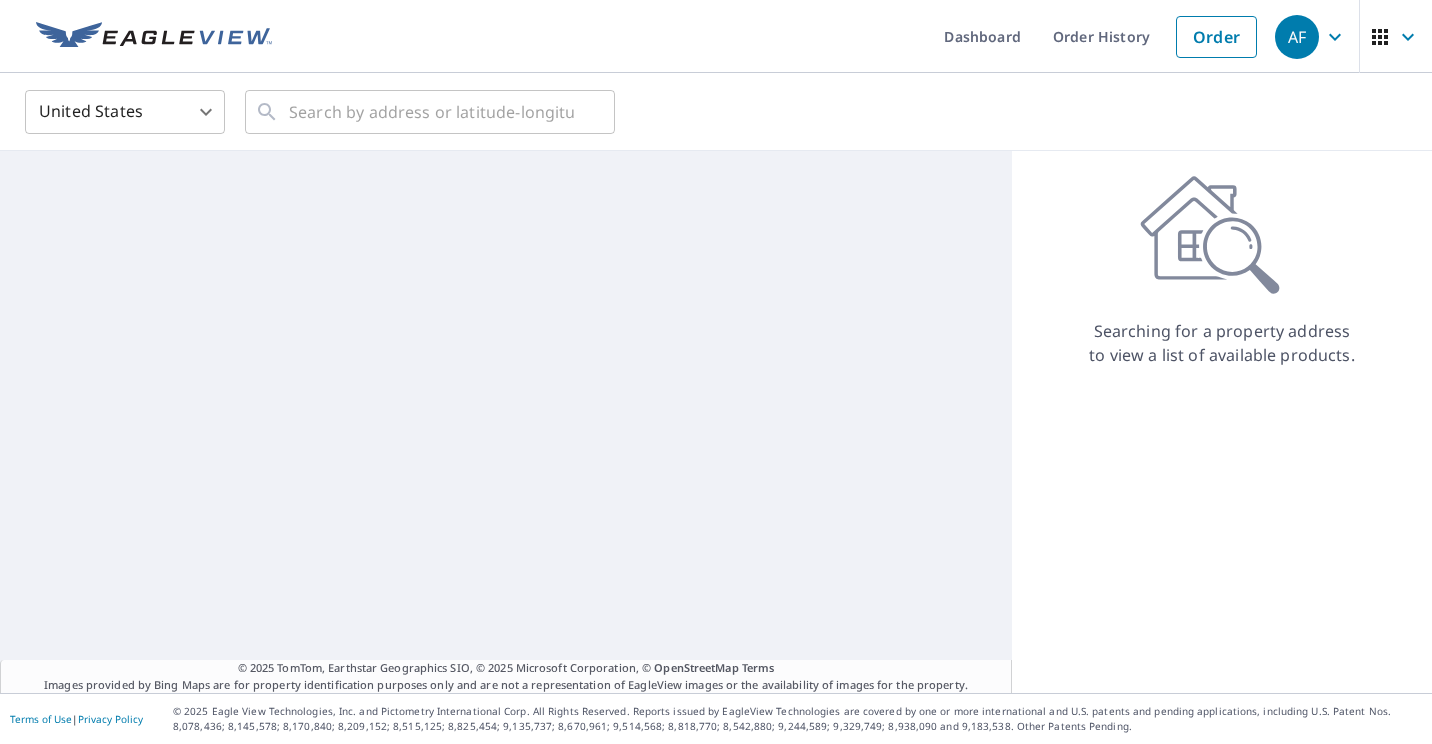 scroll, scrollTop: 0, scrollLeft: 0, axis: both 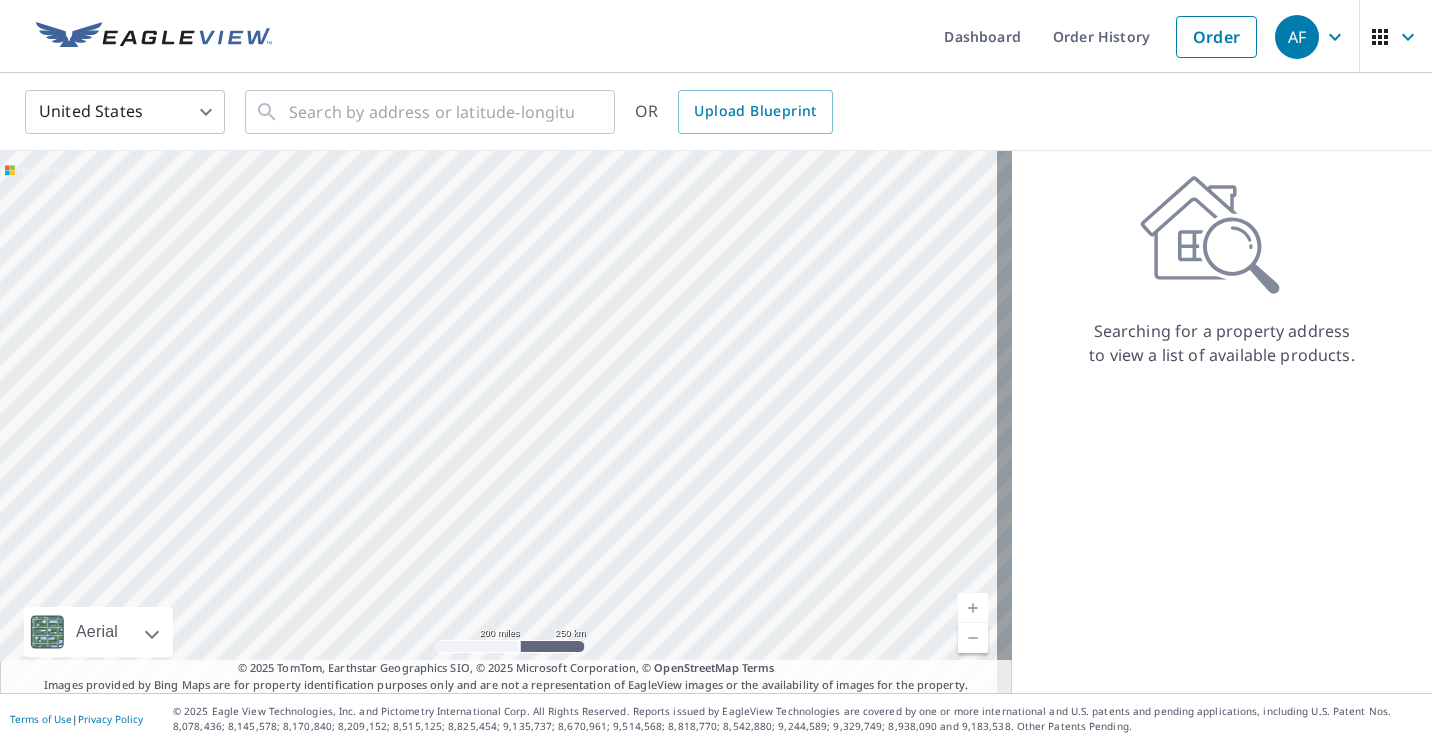 click on "Dashboard Order History Order" at bounding box center [775, 36] 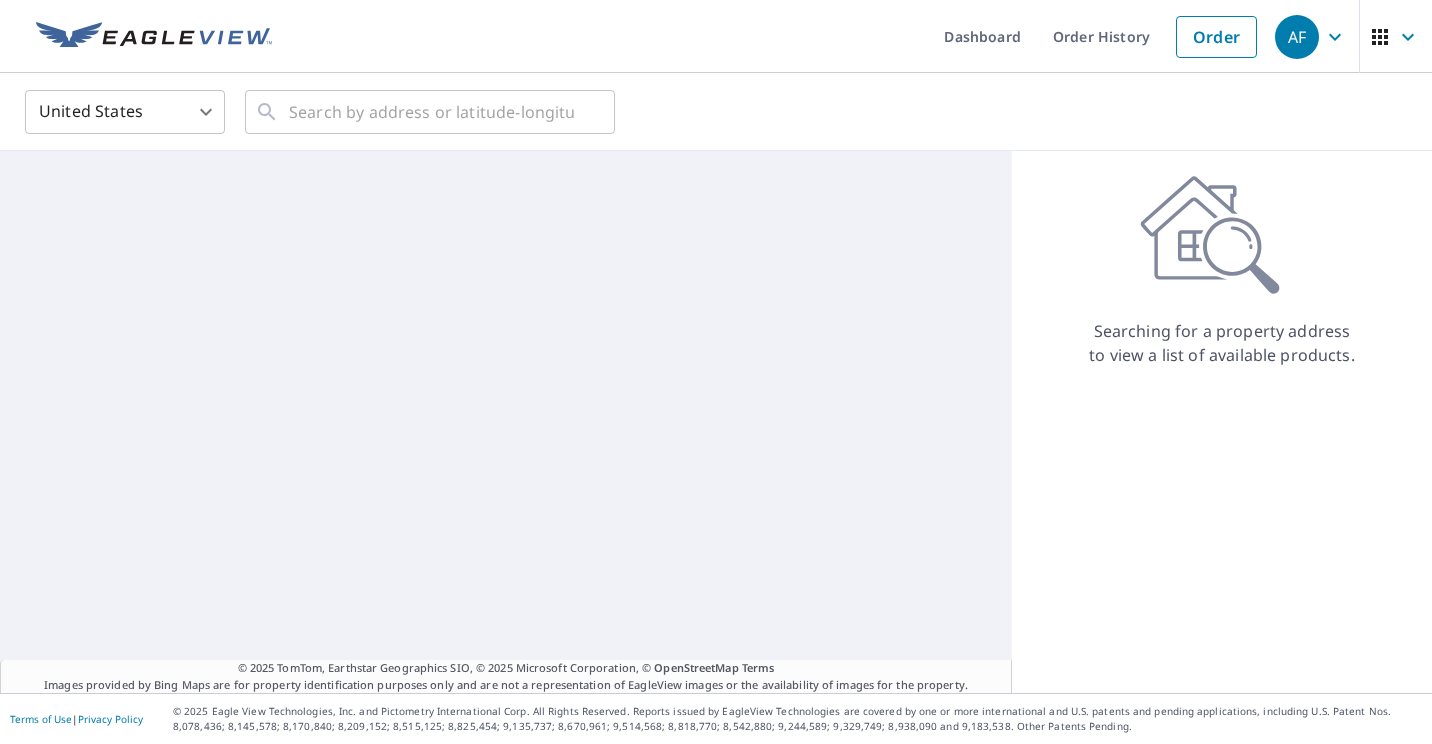 scroll, scrollTop: 0, scrollLeft: 0, axis: both 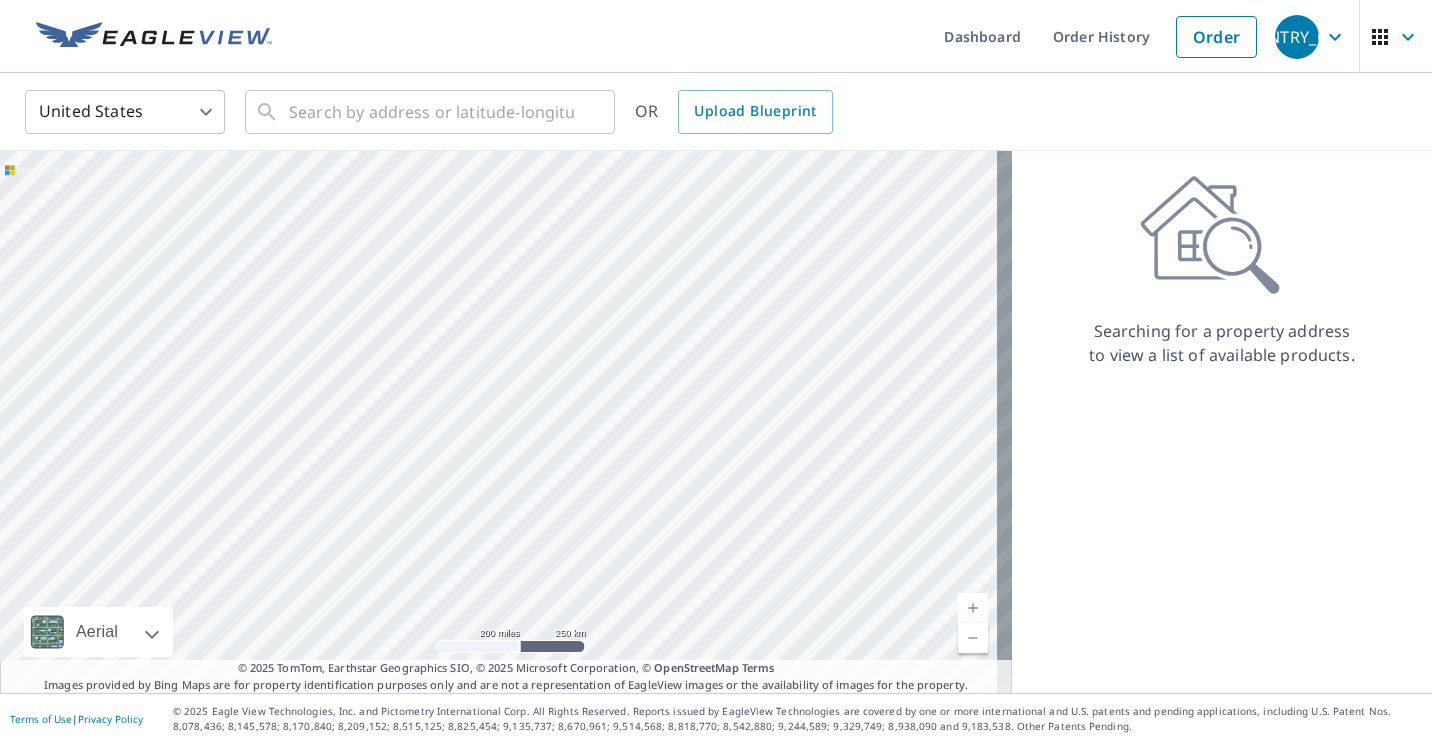drag, startPoint x: 1233, startPoint y: 7, endPoint x: 1347, endPoint y: 188, distance: 213.90886 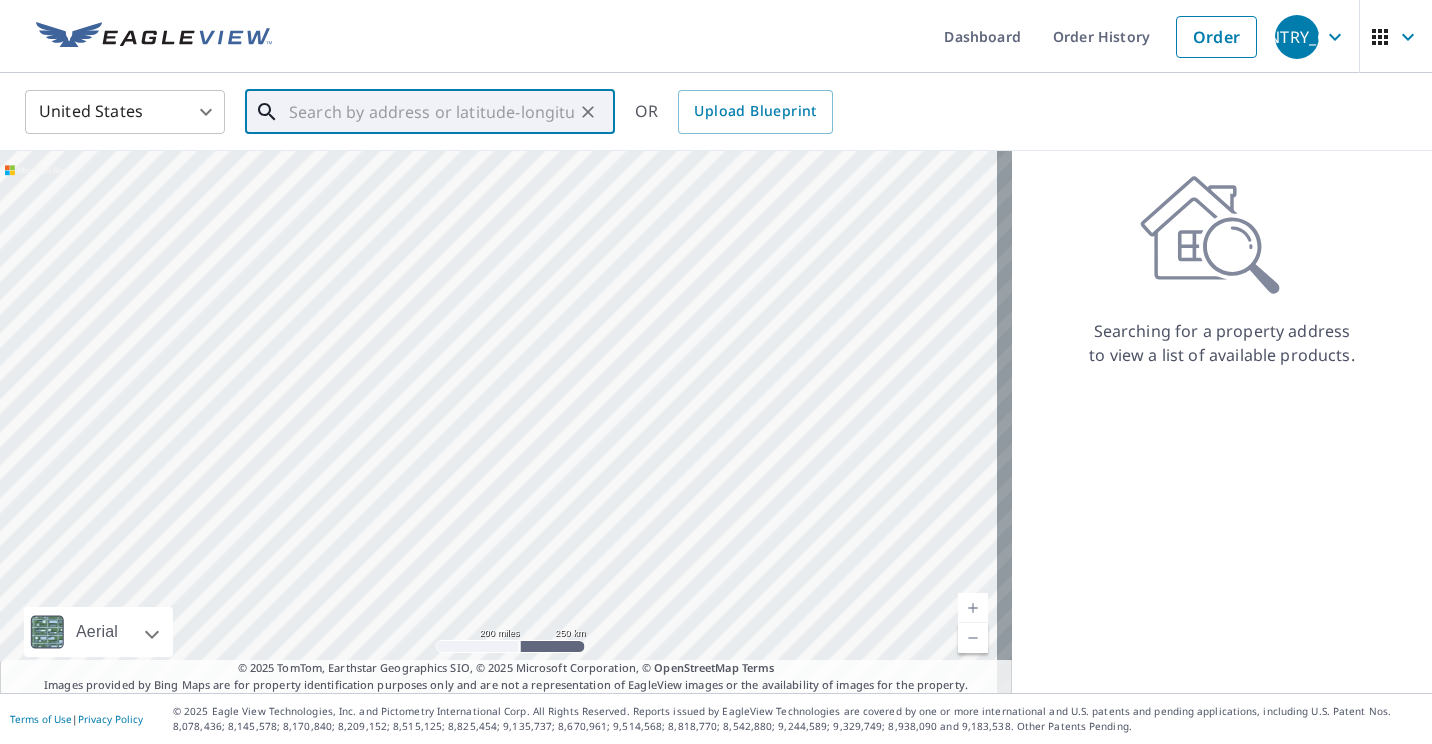 click at bounding box center (431, 112) 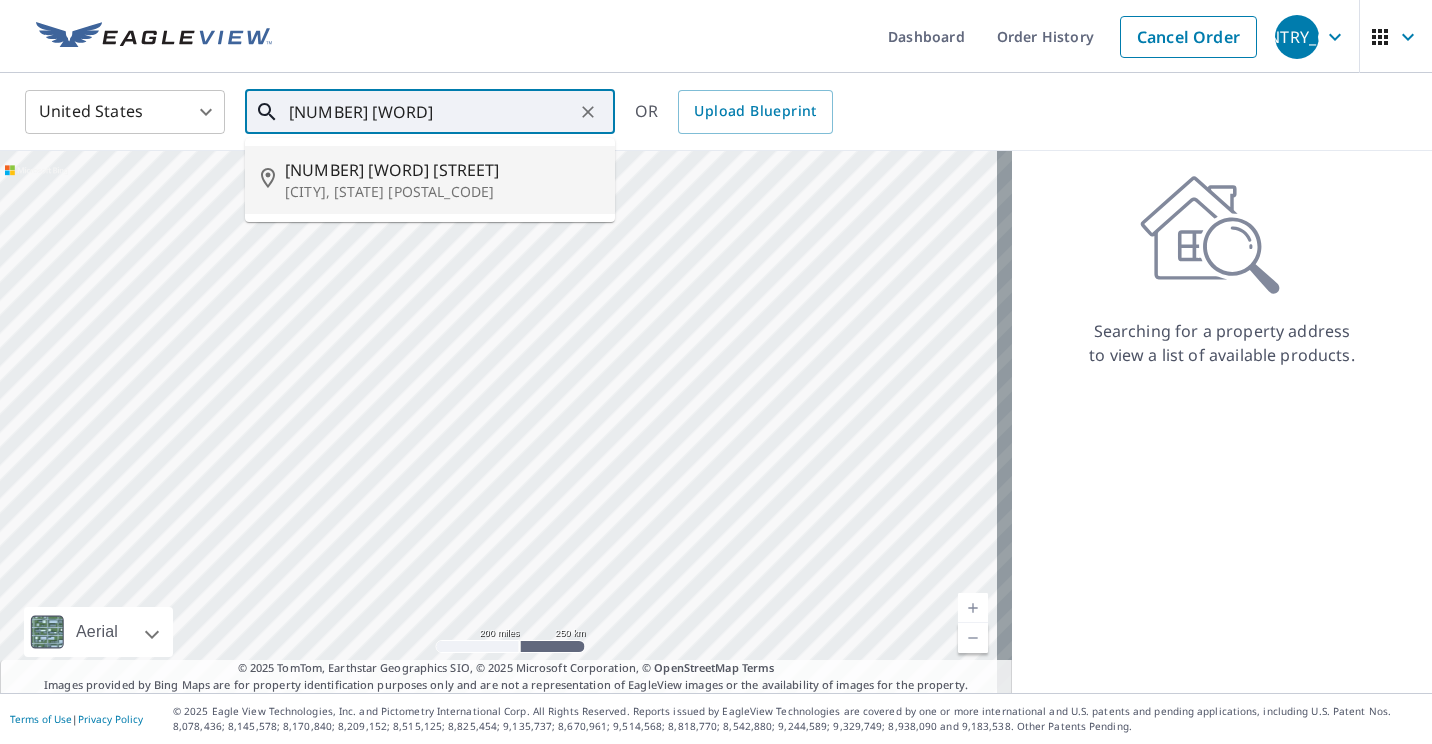 click on "[NUMBER] [STREET]" at bounding box center (442, 170) 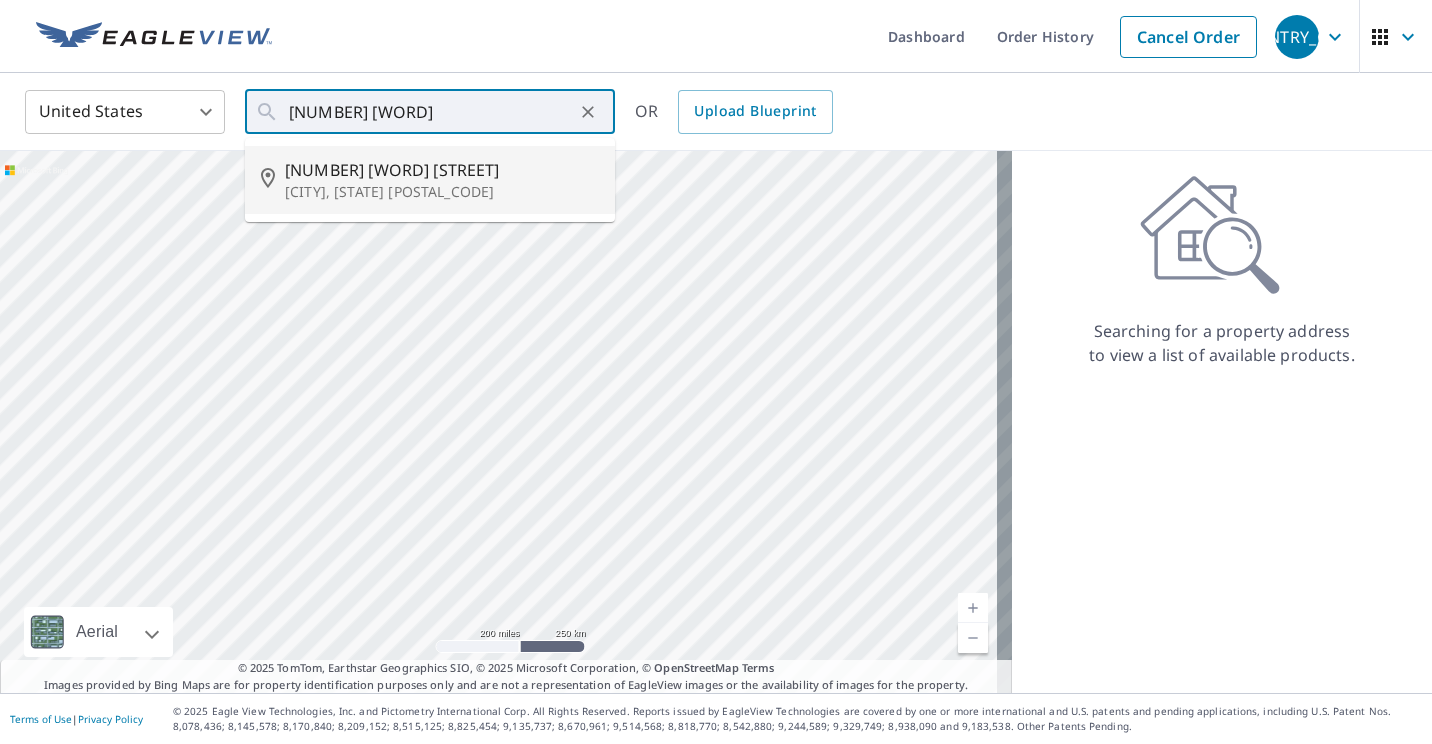 type on "[NUMBER] [STREET] [CITY], [STATE] [ZIP]" 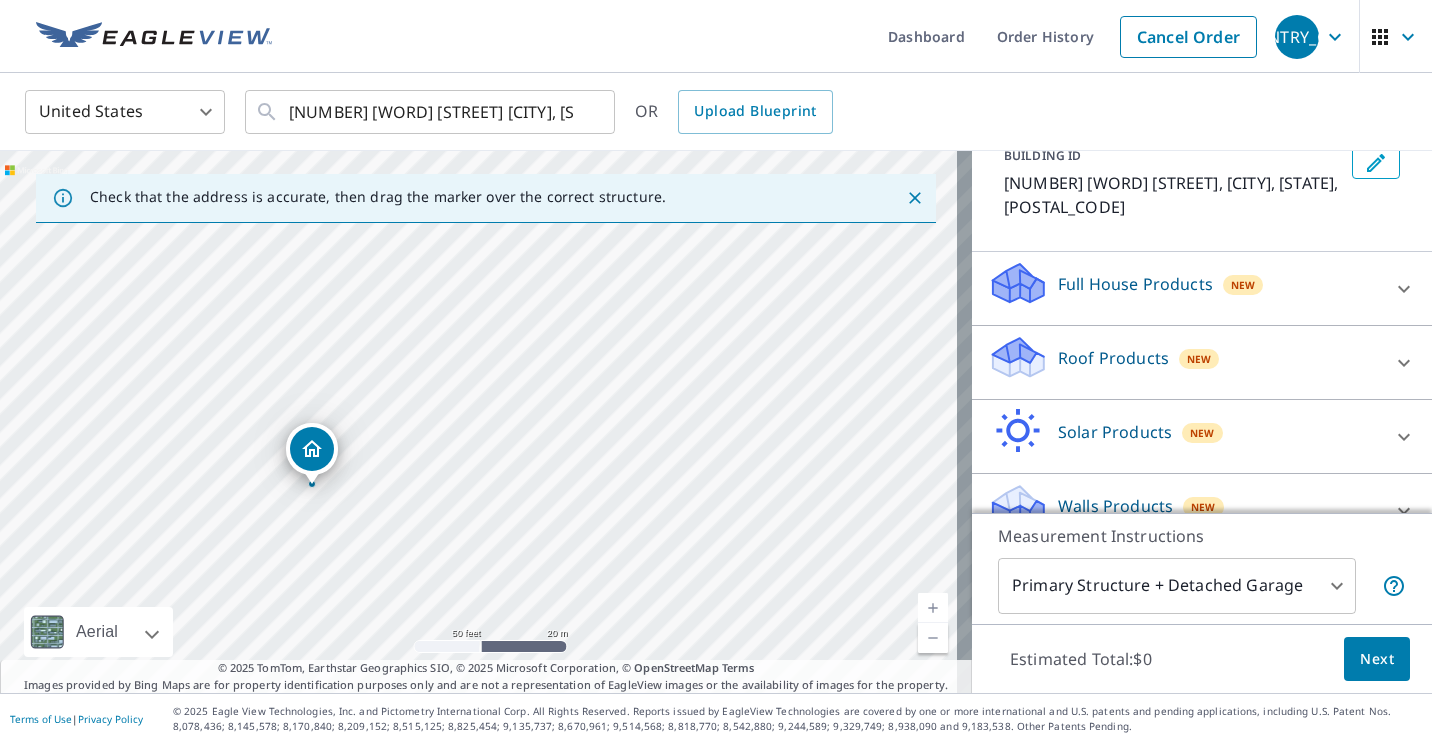 scroll, scrollTop: 141, scrollLeft: 0, axis: vertical 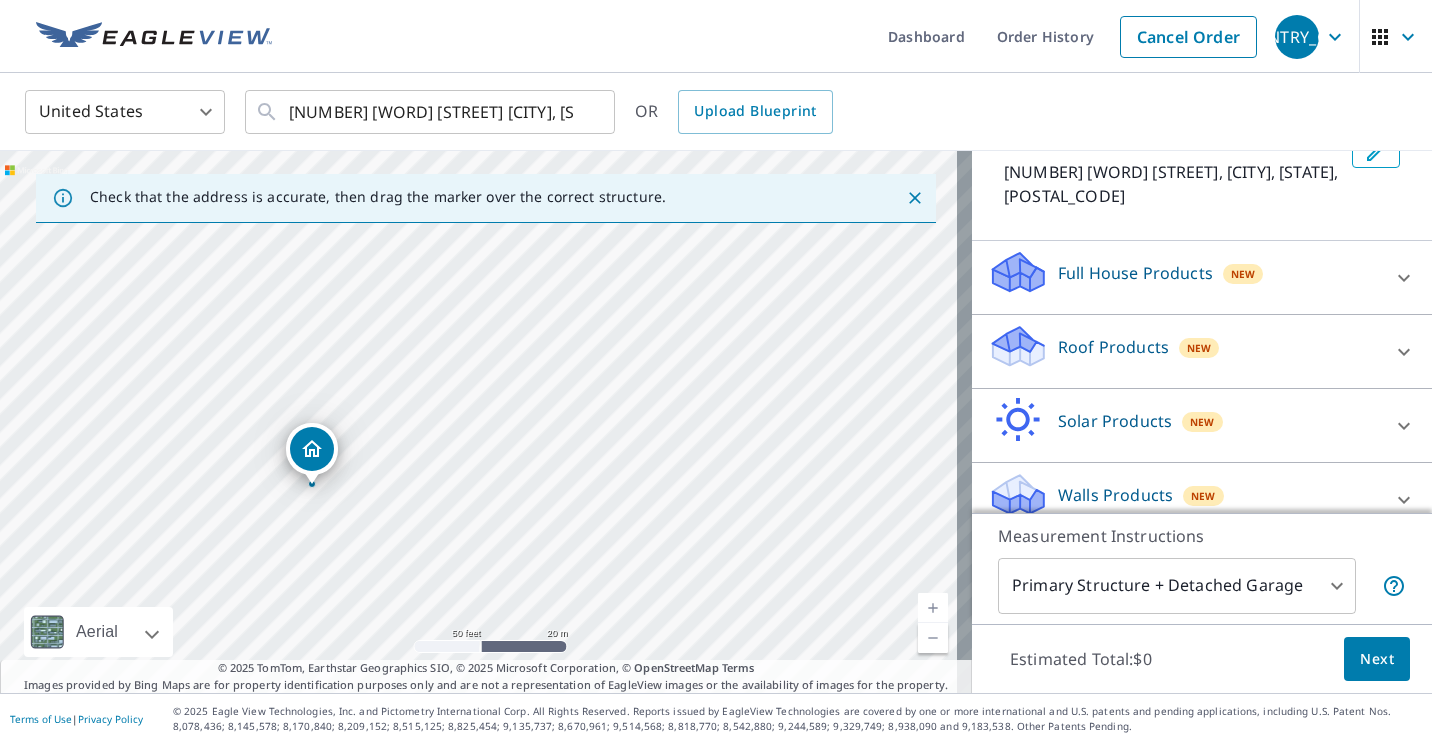 click on "Walls Products New" at bounding box center [1184, 499] 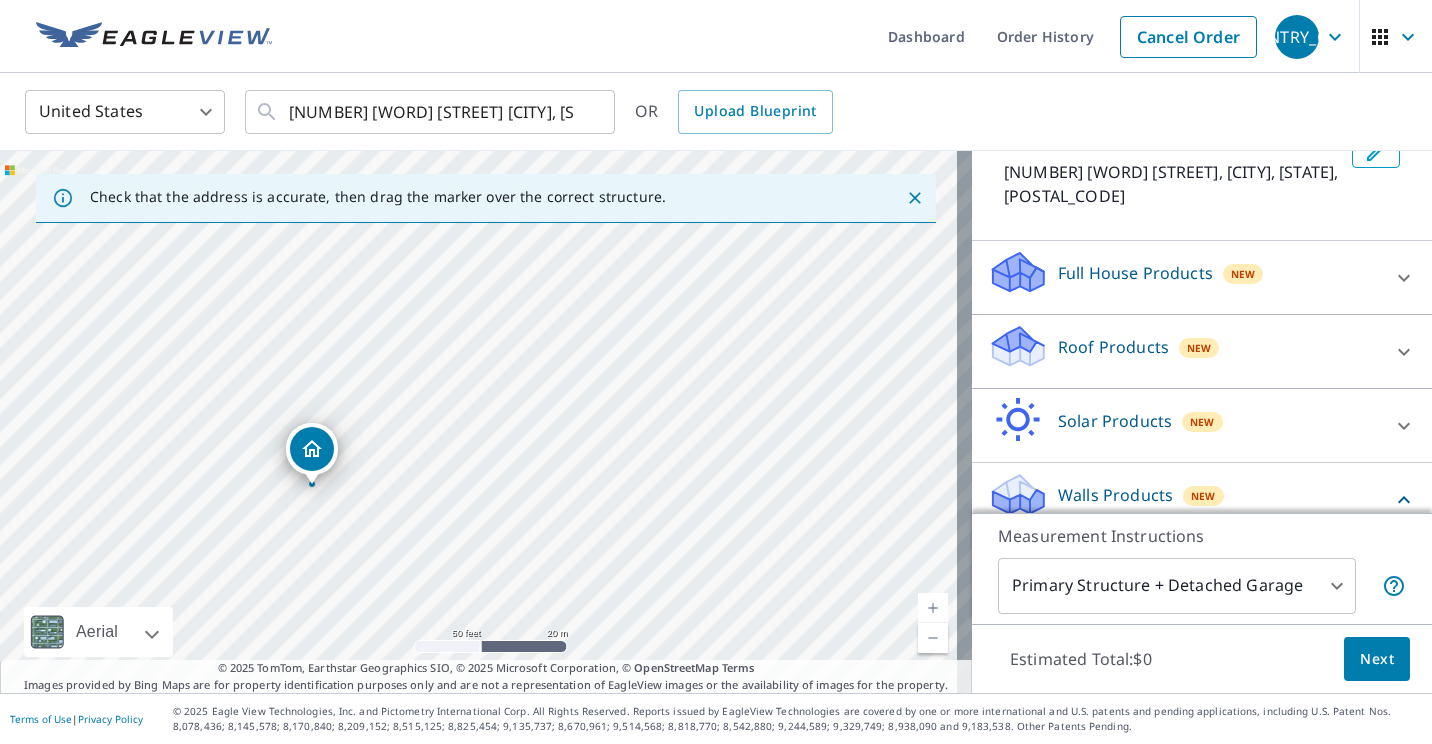 scroll, scrollTop: 256, scrollLeft: 0, axis: vertical 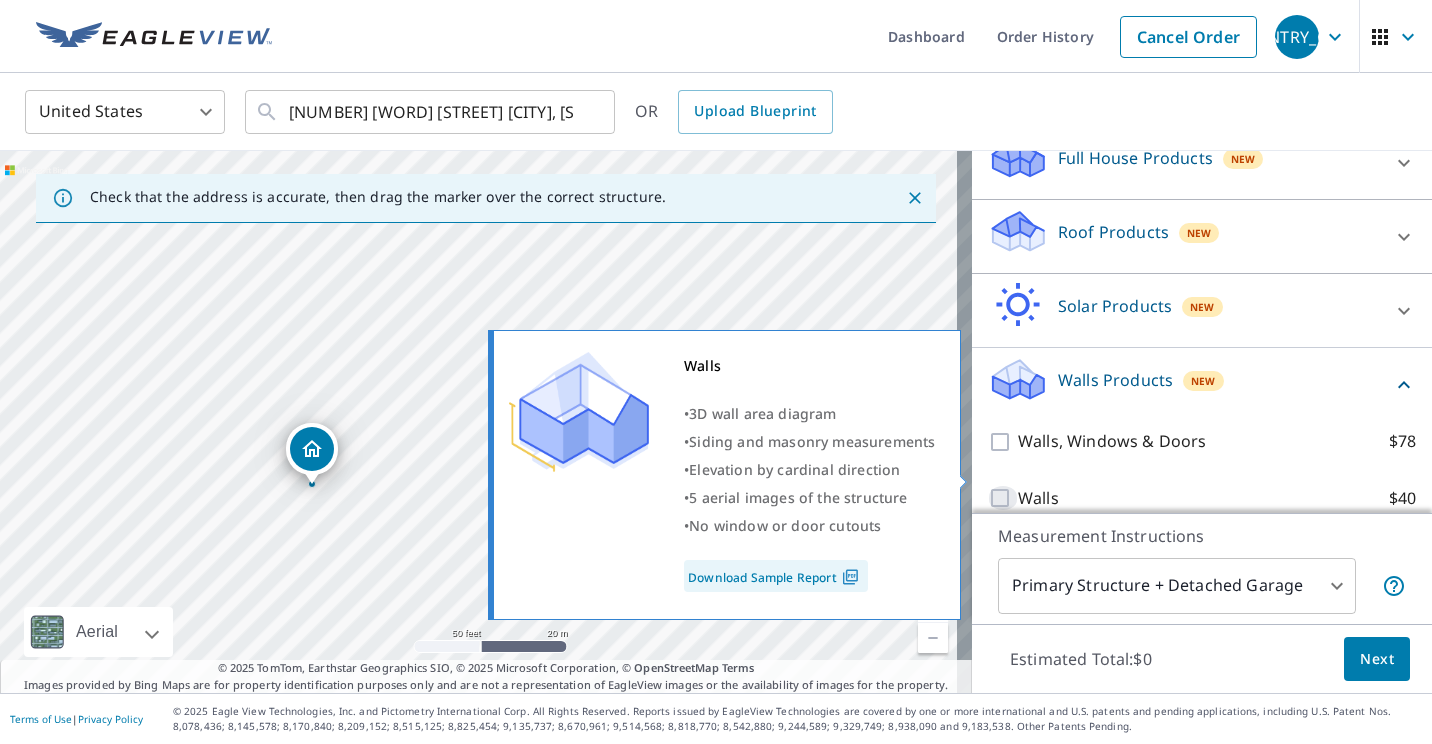 click on "Walls $40" at bounding box center (1003, 498) 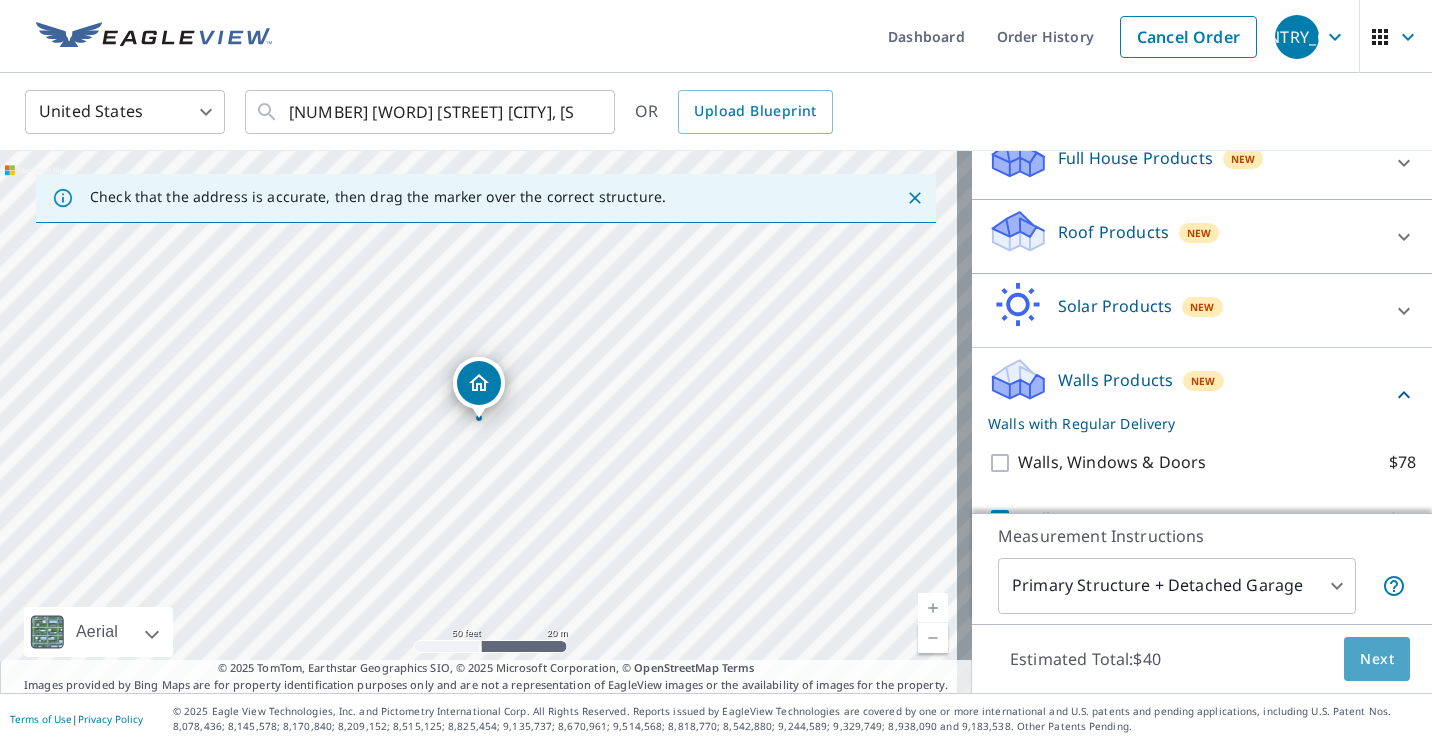 click on "Next" at bounding box center (1377, 659) 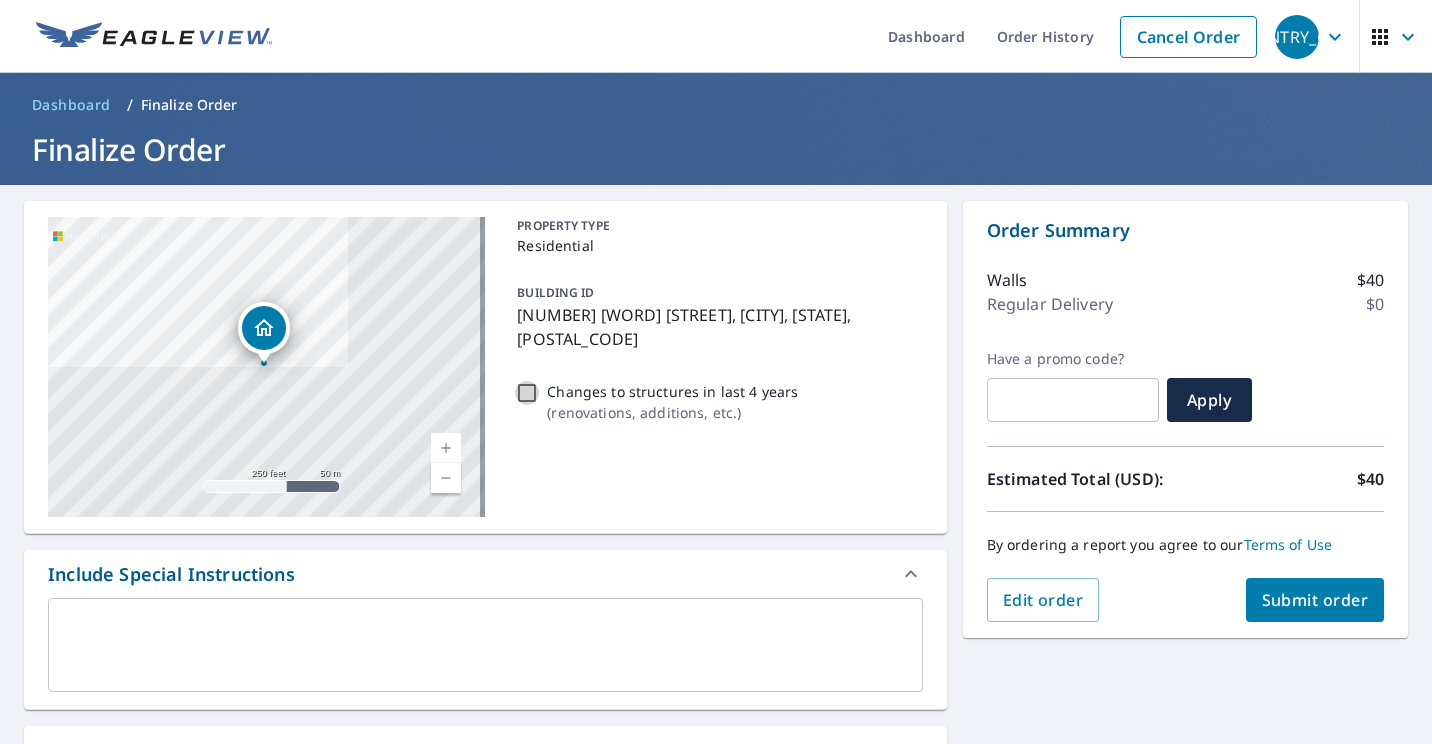 click on "Changes to structures in last 4 years ( renovations, additions, etc. )" at bounding box center (527, 393) 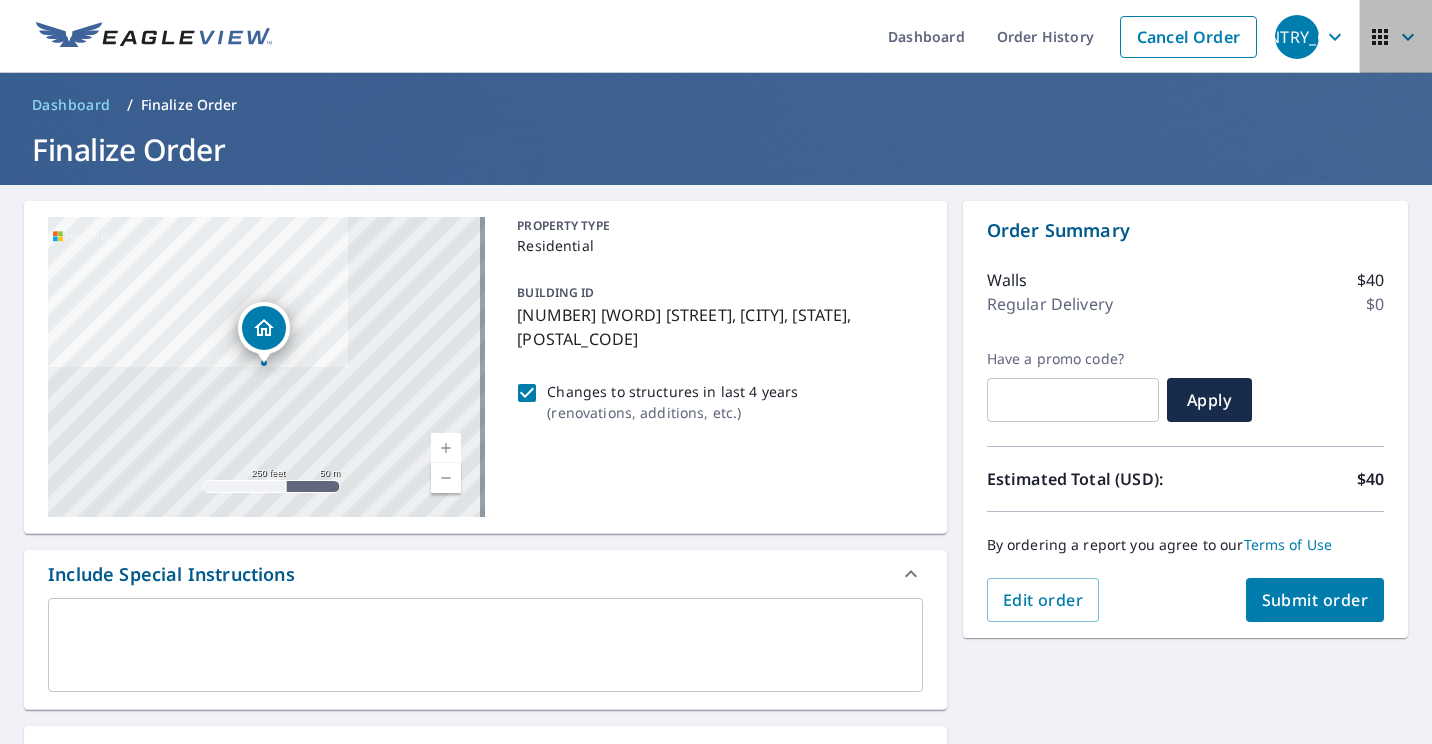 click 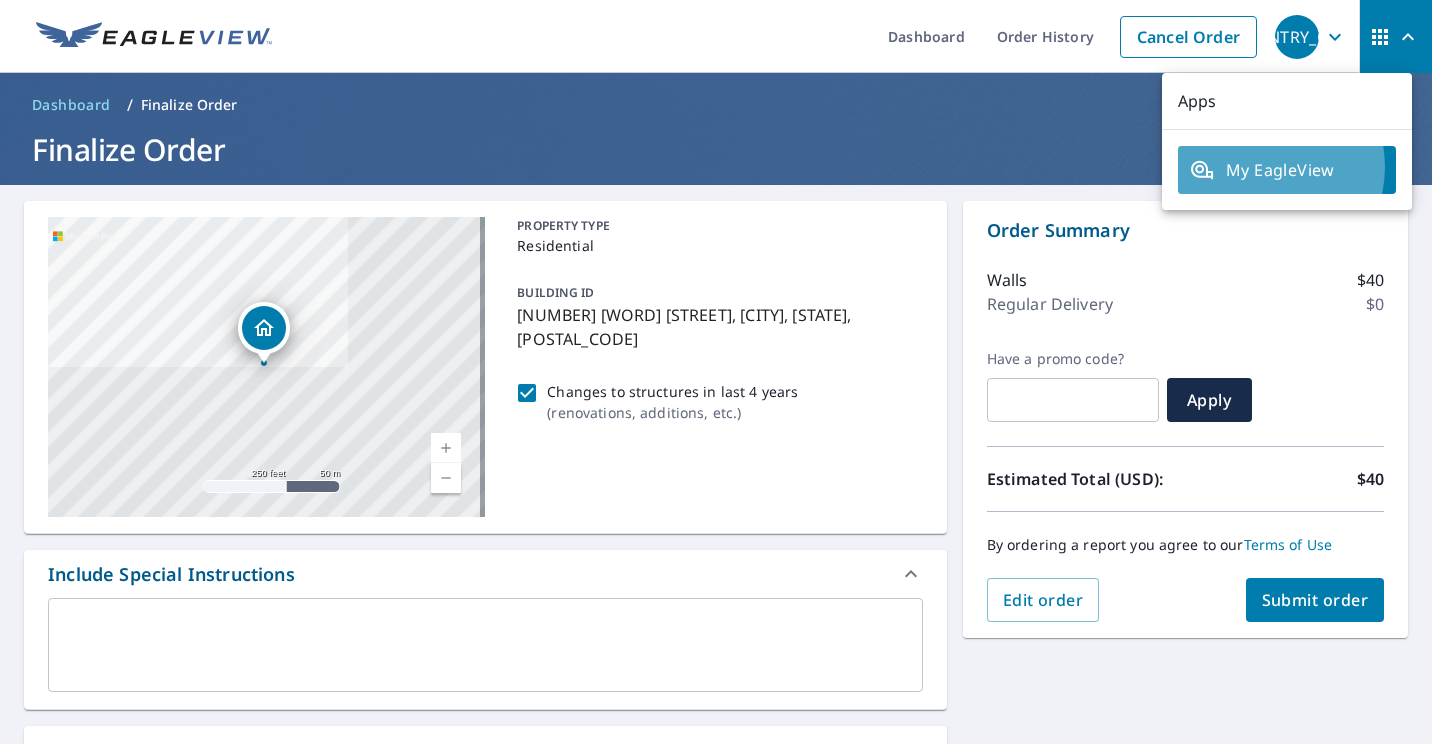 click on "My EagleView" at bounding box center (1287, 170) 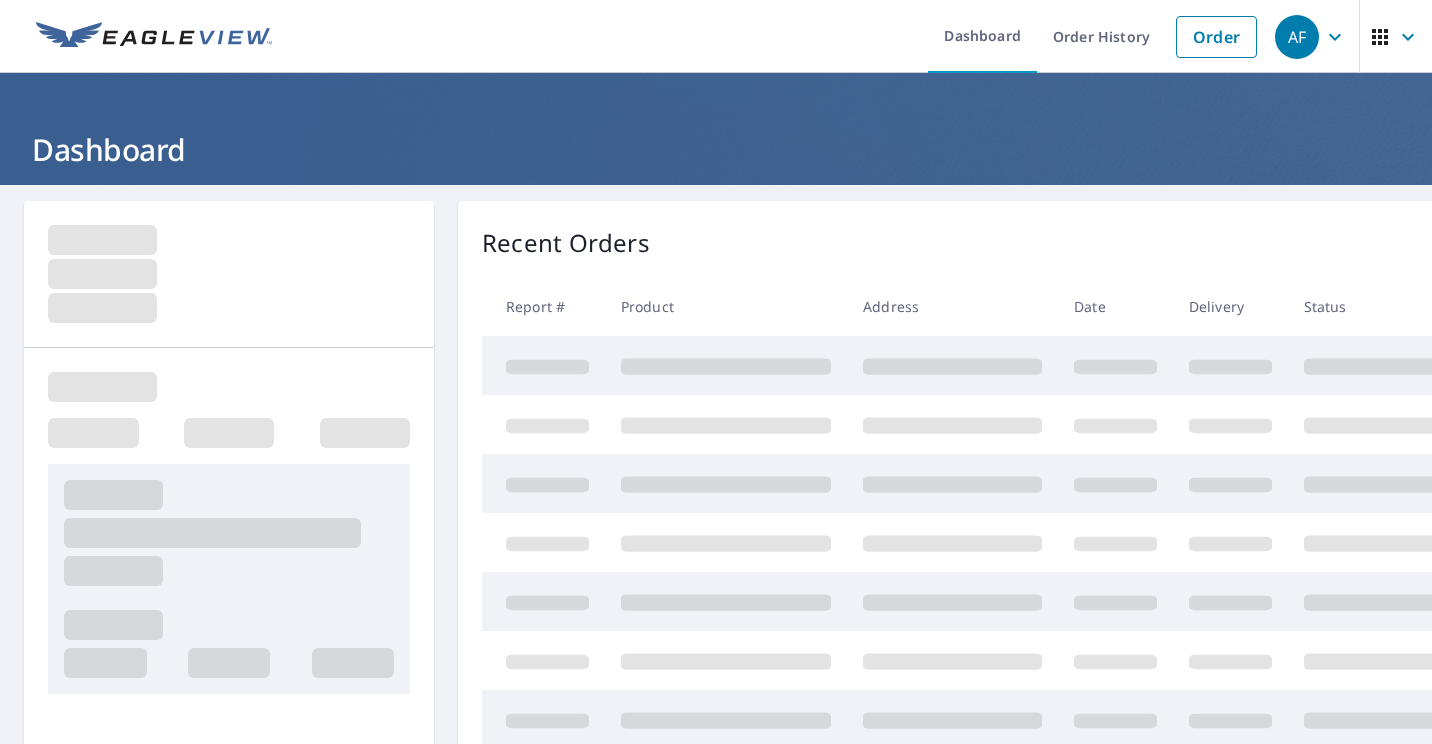 scroll, scrollTop: 0, scrollLeft: 0, axis: both 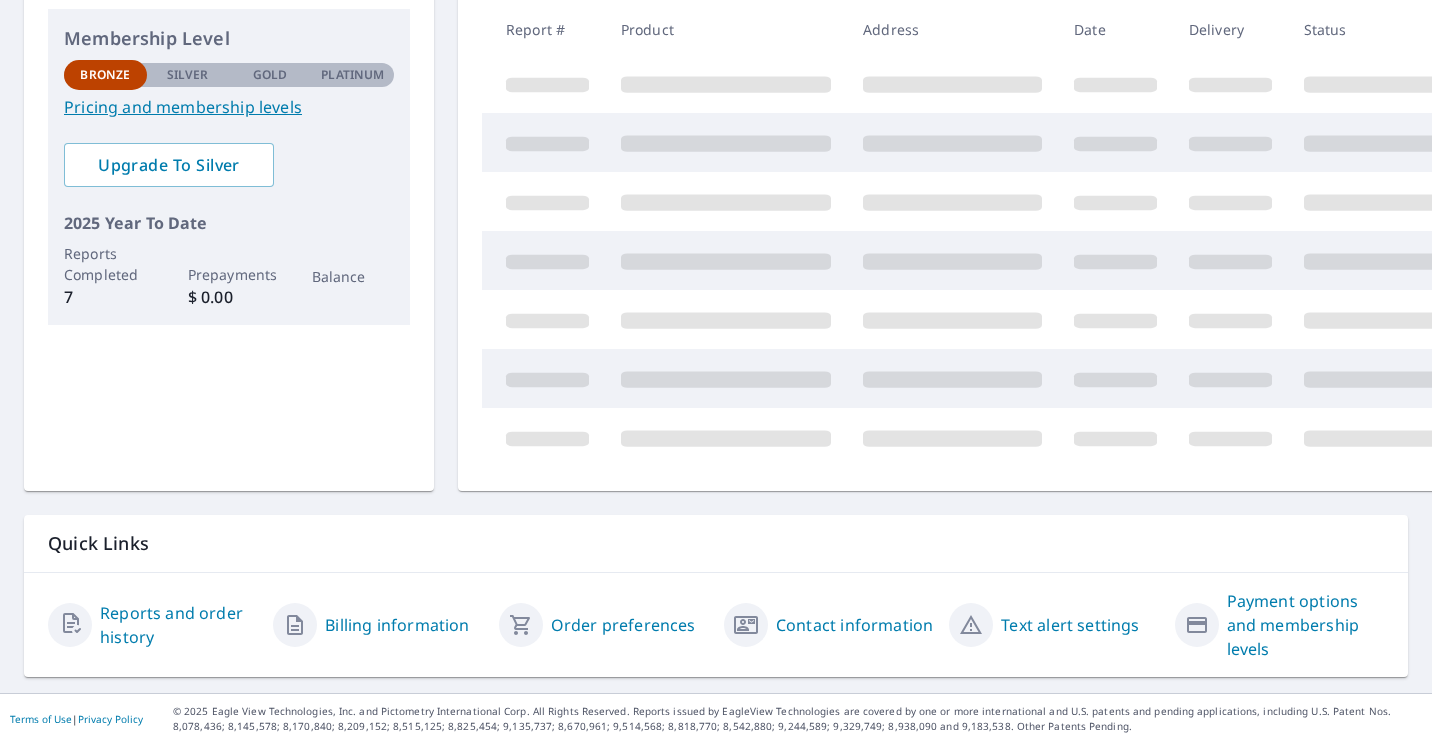 click on "Billing information" at bounding box center (397, 625) 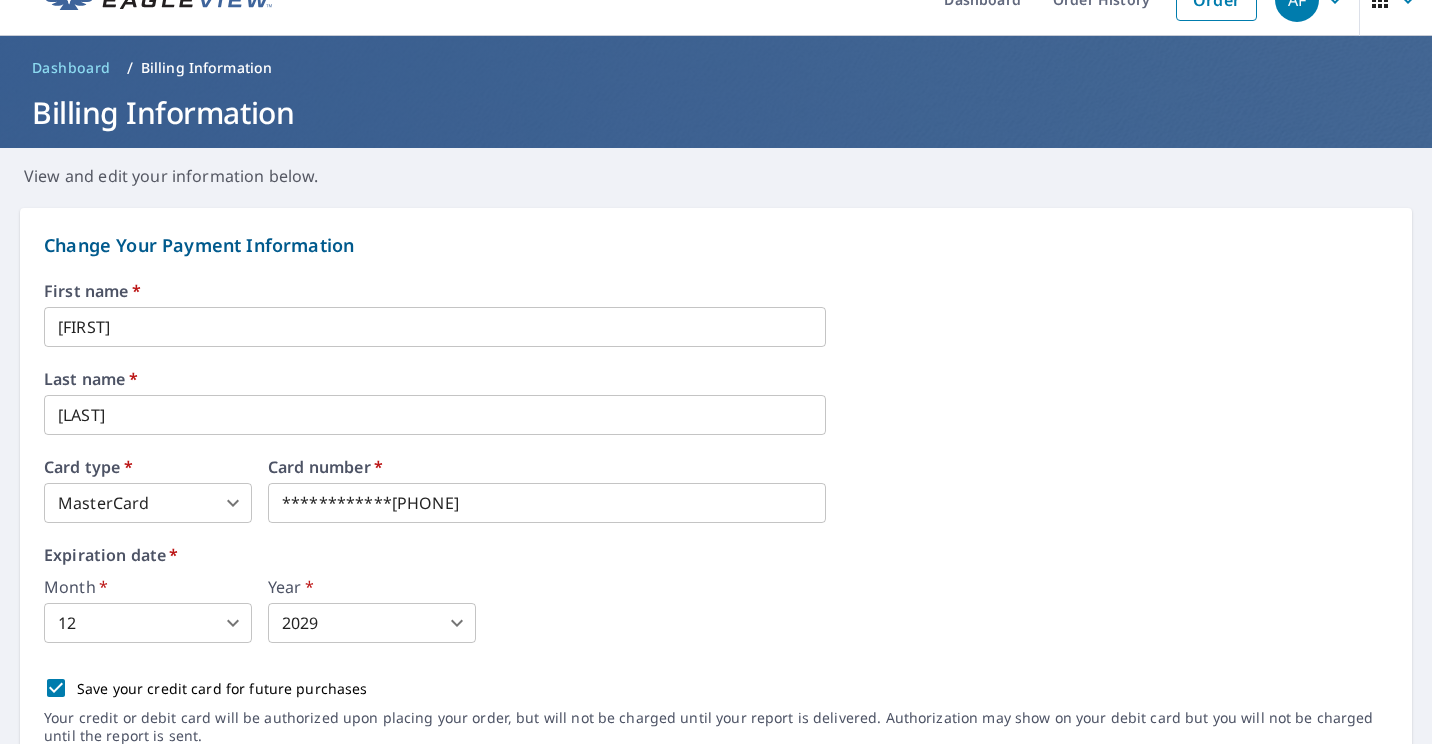 scroll, scrollTop: 3, scrollLeft: 0, axis: vertical 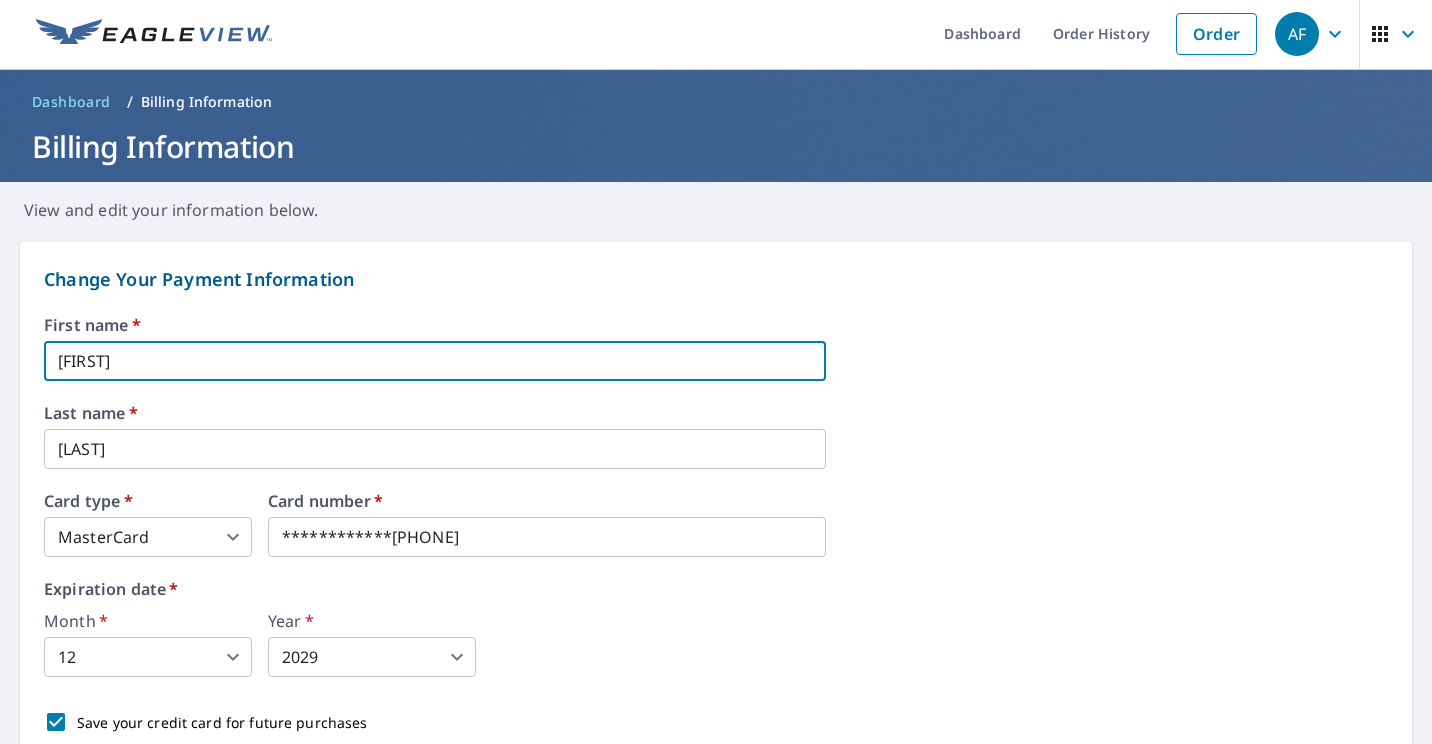 click on "[FIRST]" at bounding box center (435, 361) 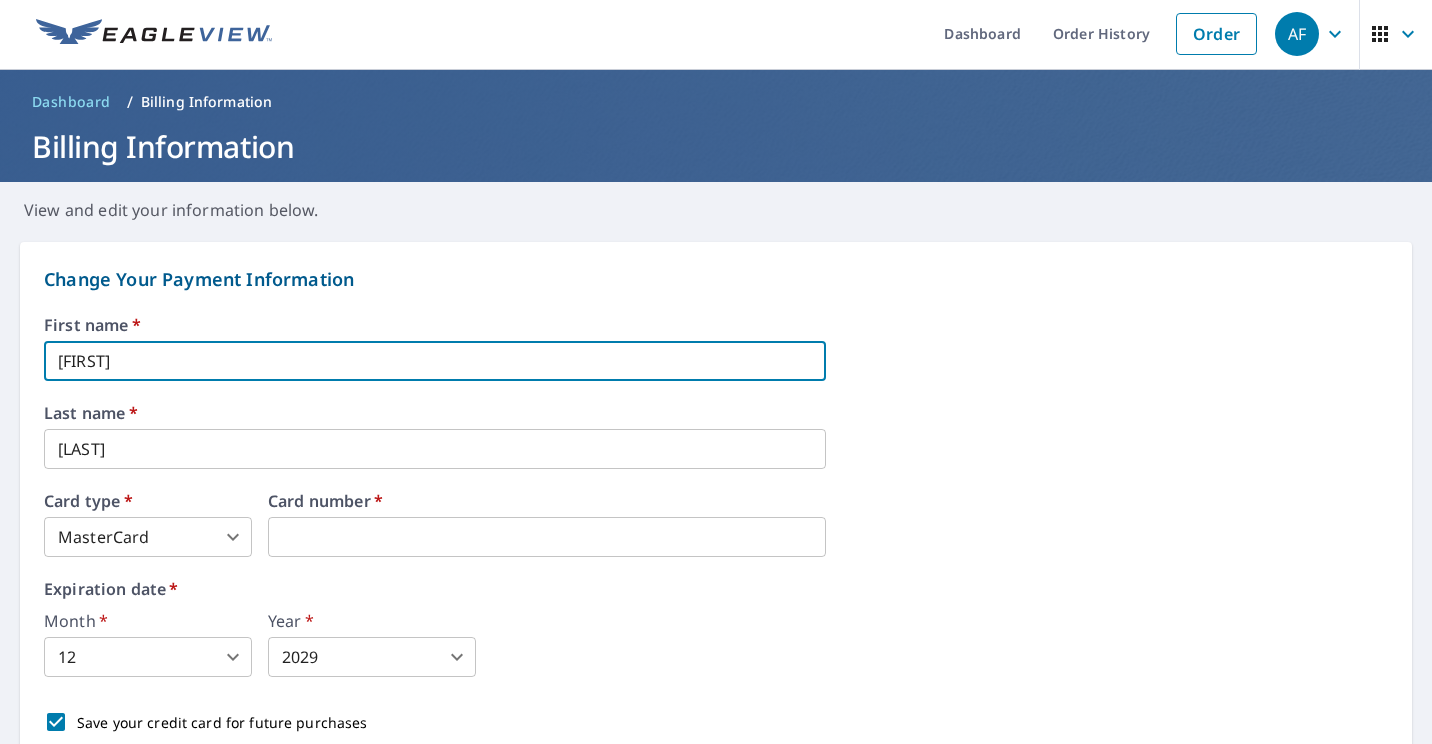type on "A" 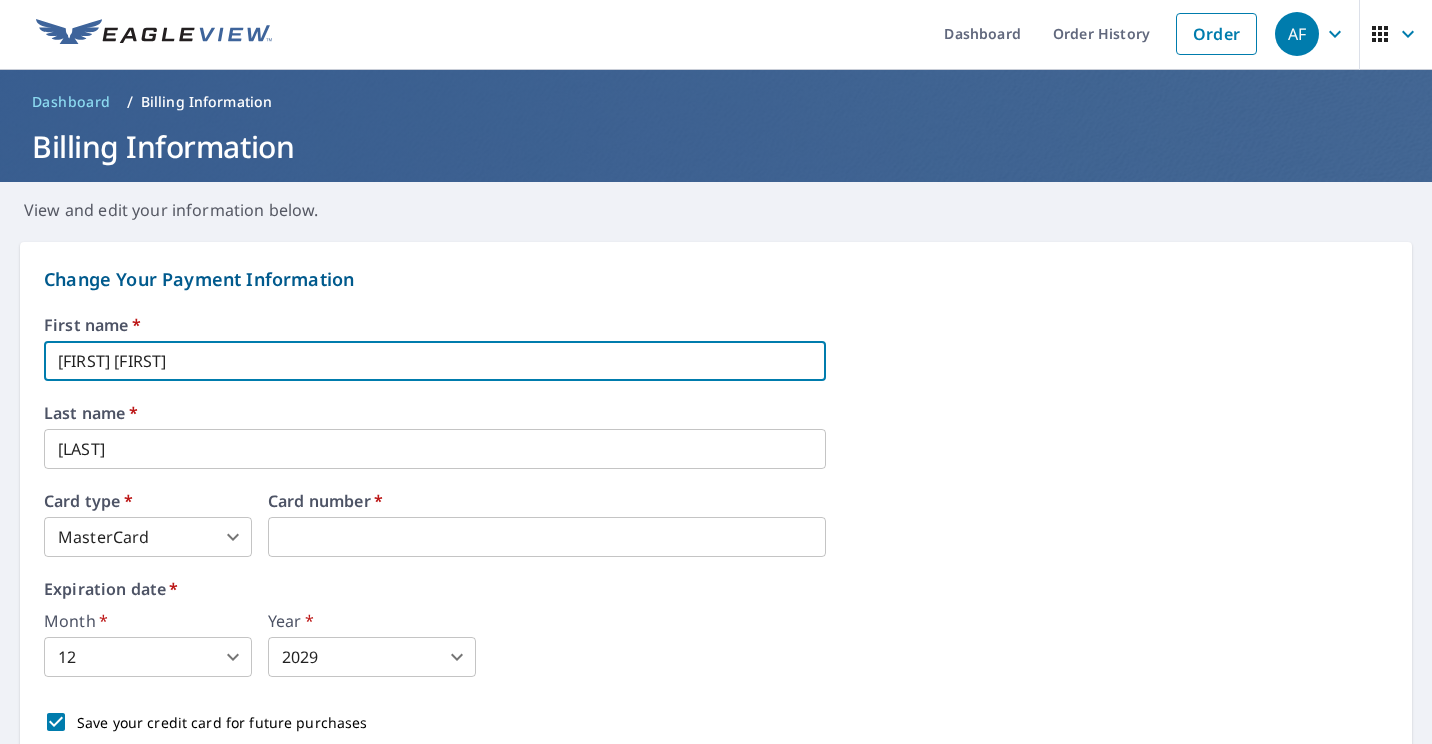 type on "[FIRST] [FIRST]" 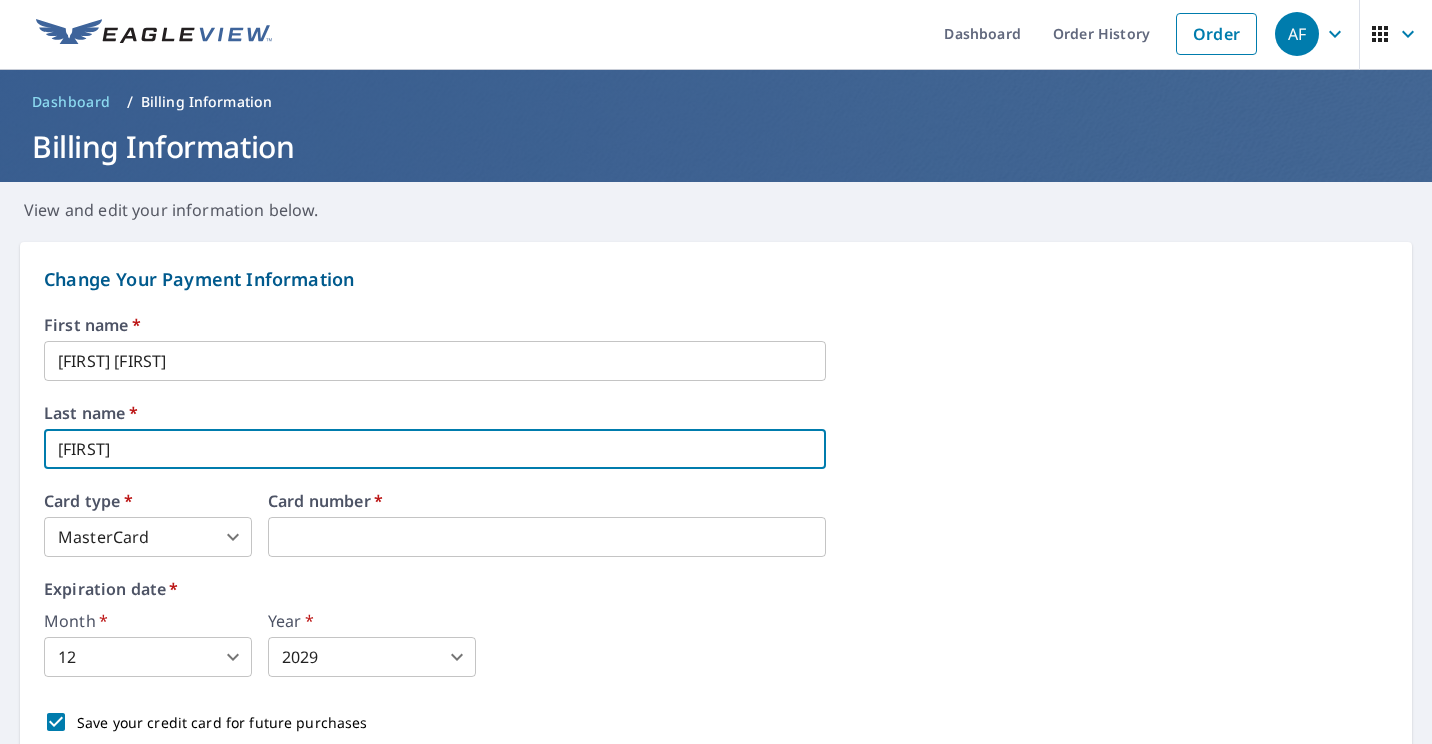 type on "F" 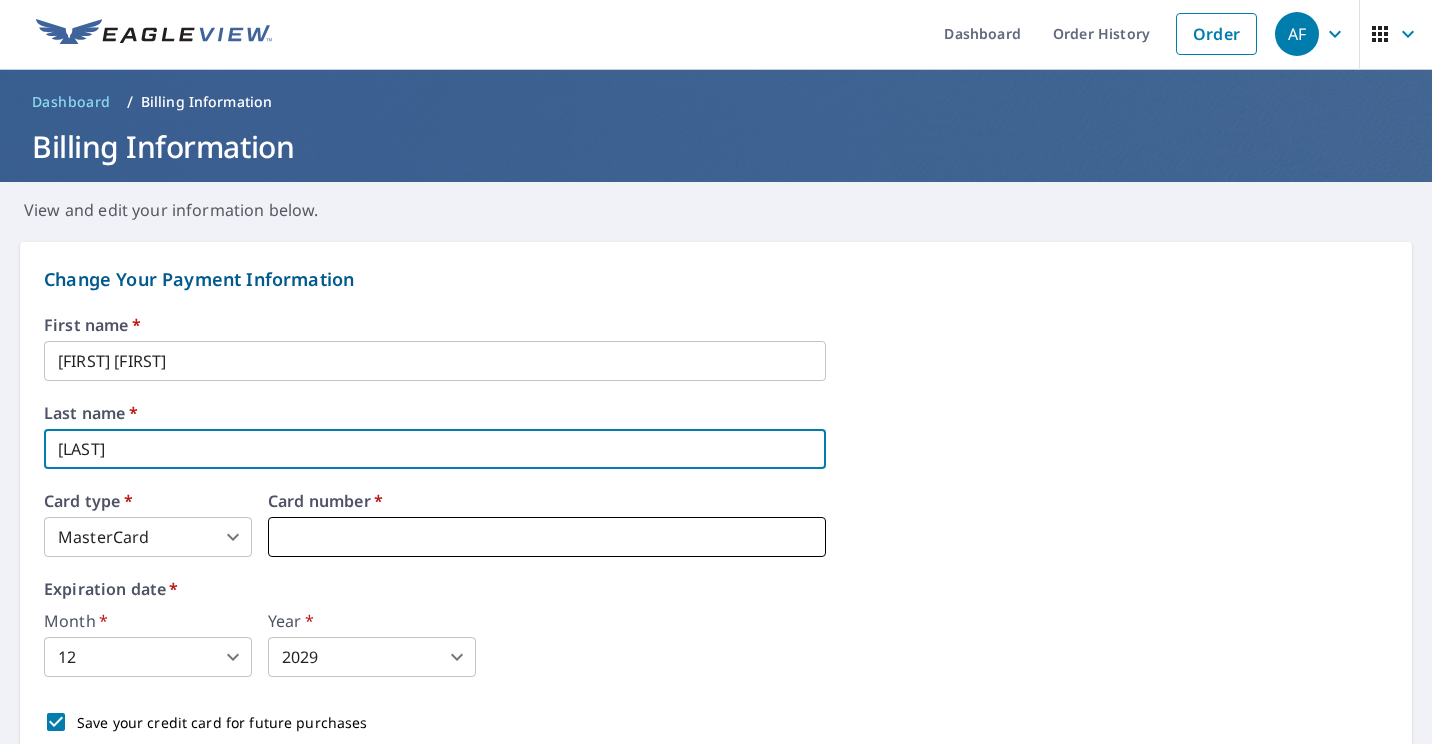 type on "[LAST]" 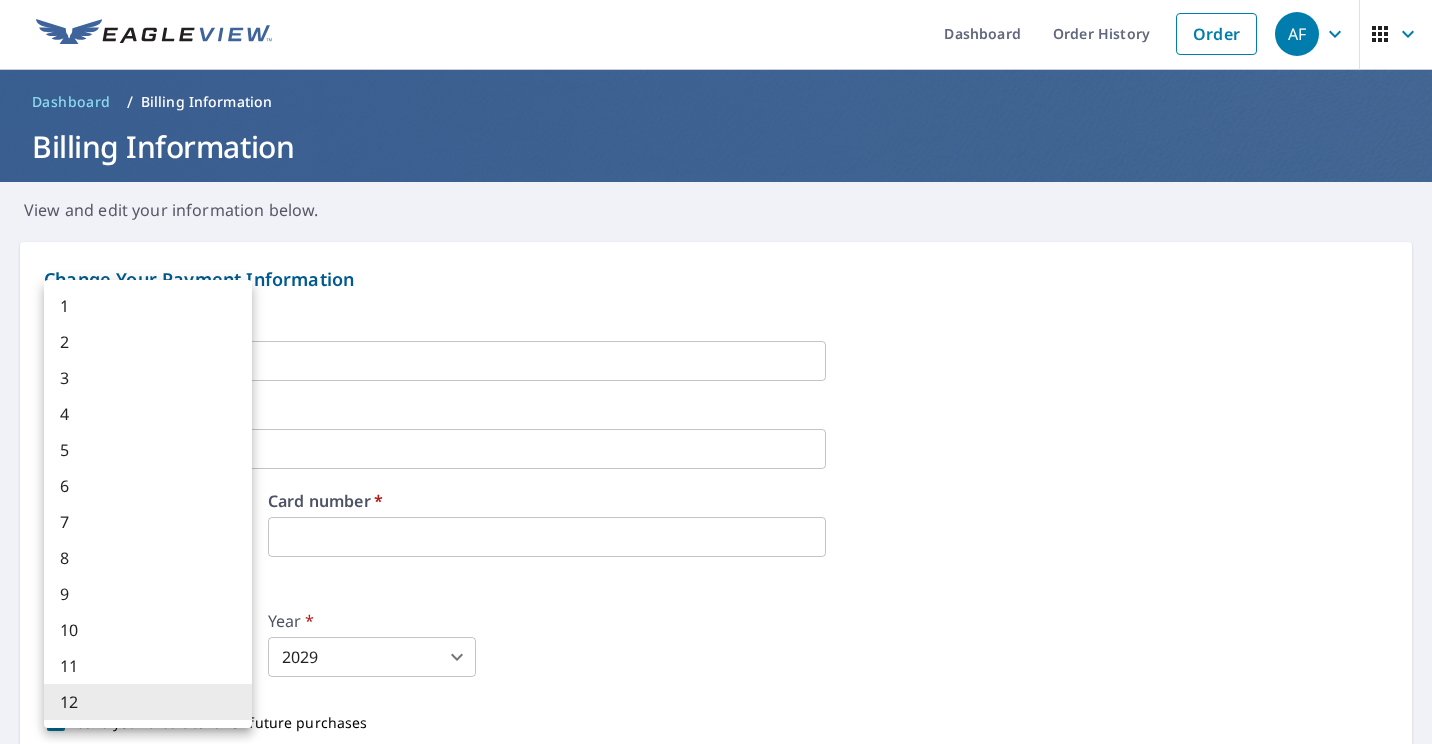 click on "Dashboard Order History Order AF Dashboard / Billing Information Billing Information View and edit your information below. Change Your Payment Information First name   * [FIRST] K ​ Last name   * [LAST] ​ Card type   * MasterCard 3 ​ Card number   * Expiration date   * Month   * 12 12 ​ Year   * 2029 2029 ​ Save your credit card for future purchases Your credit or debit card will be authorized upon placing your order, but will not be charged until your report is delivered. Authorization may show on your debit card but you will not be charged until the report is sent. Change Your Billing Address Please verify the billing address matches the payment information. Billing email   * [EMAIL] ​ Company   * KSK Exteriors ​ Country   * United States US ​ Phone [PHONE] ​ Ext. ​ Secondary phone ​ Ext. ​ Address [NUMBER] [STREET] ​ City [CITY] ​ State [STATE] [STATE] ​ Zip code [ZIP] ​ Save Cancel Terms of Use  |  Privacy Policy" at bounding box center [716, 372] 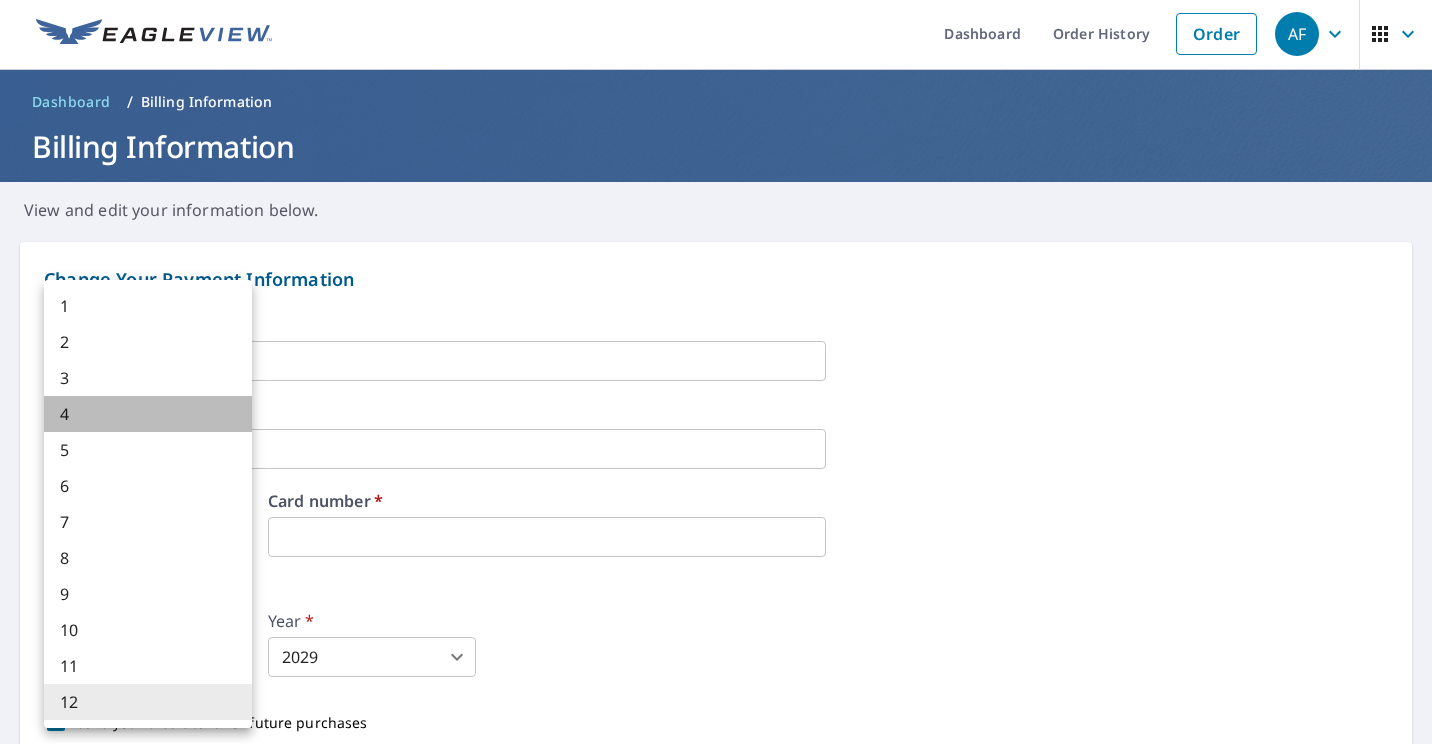 click on "4" at bounding box center [148, 414] 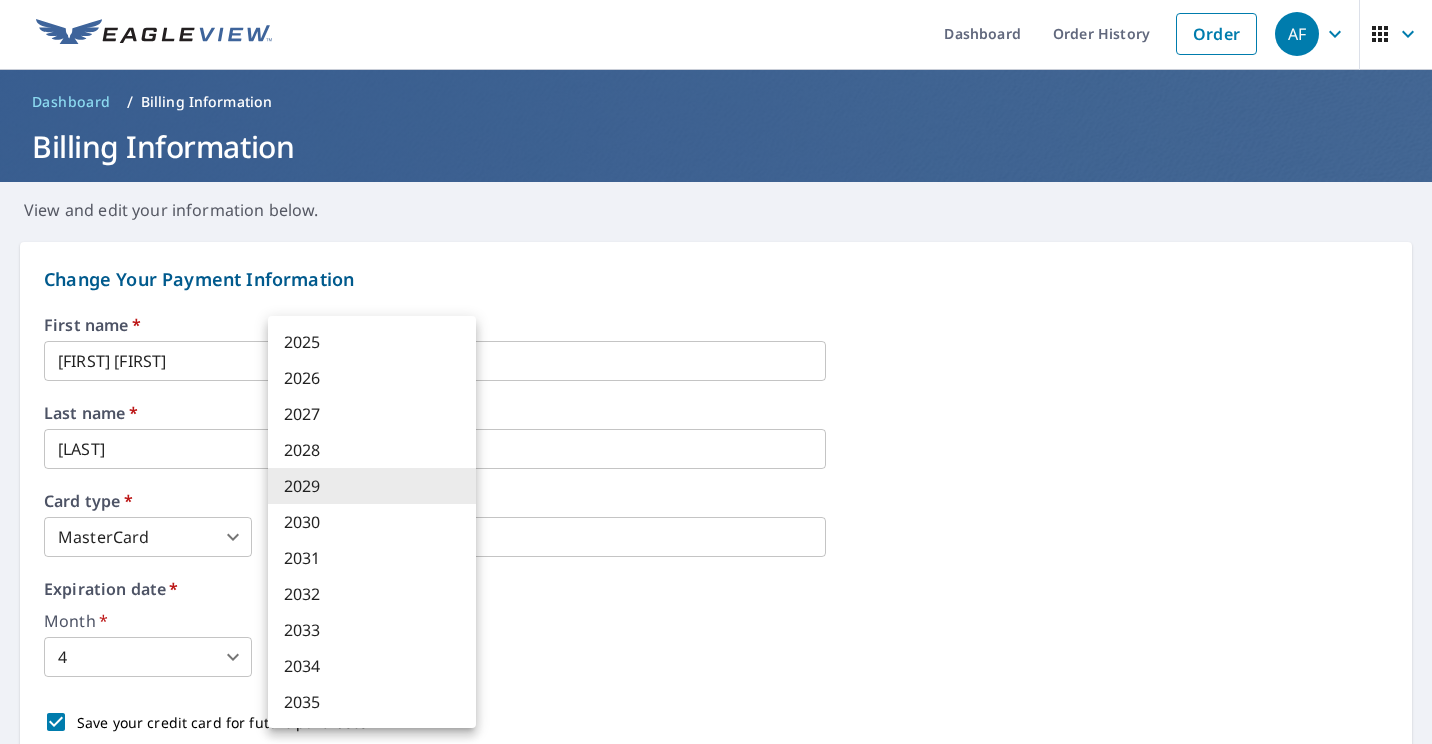 click on "Dashboard Order History Order AF Dashboard / Billing Information Billing Information View and edit your information below. Change Your Payment Information First name   * [FIRST] K ​ Last name   * [LAST] ​ Card type   * MasterCard 3 ​ Card number   * Expiration date   * Month   * 4 4 ​ Year   * 2029 2029 ​ Save your credit card for future purchases Your credit or debit card will be authorized upon placing your order, but will not be charged until your report is delivered. Authorization may show on your debit card but you will not be charged until the report is sent. Change Your Billing Address Please verify the billing address matches the payment information. Billing email   * [EMAIL] ​ Company   * KSK Exteriors ​ Country   * United States US ​ Phone [PHONE] ​ Ext. ​ Secondary phone ​ Ext. ​ Address [NUMBER] [STREET] ​ City [CITY] ​ State [STATE] [STATE] ​ Zip code [ZIP] ​ Save Cancel Terms of Use  |  Privacy Policy" at bounding box center (716, 372) 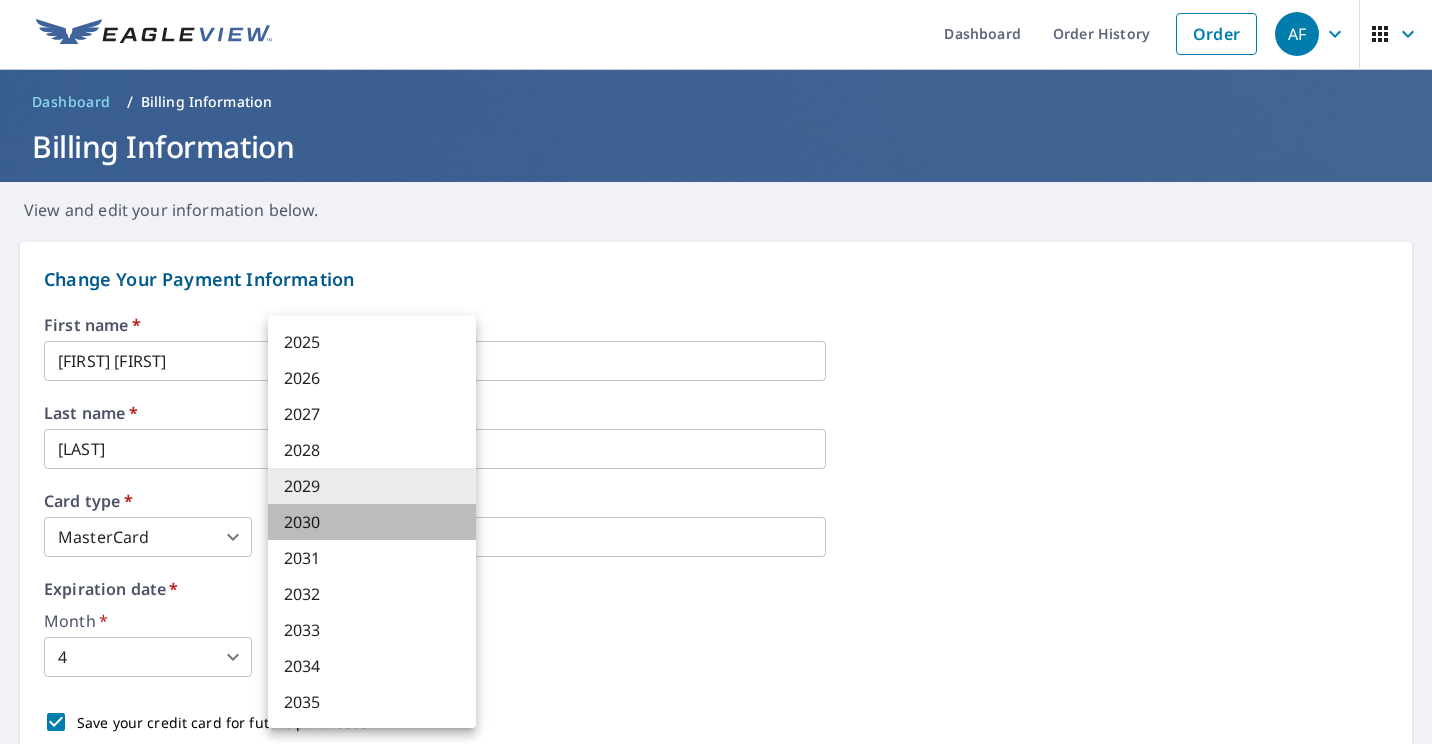 click on "2030" at bounding box center (372, 522) 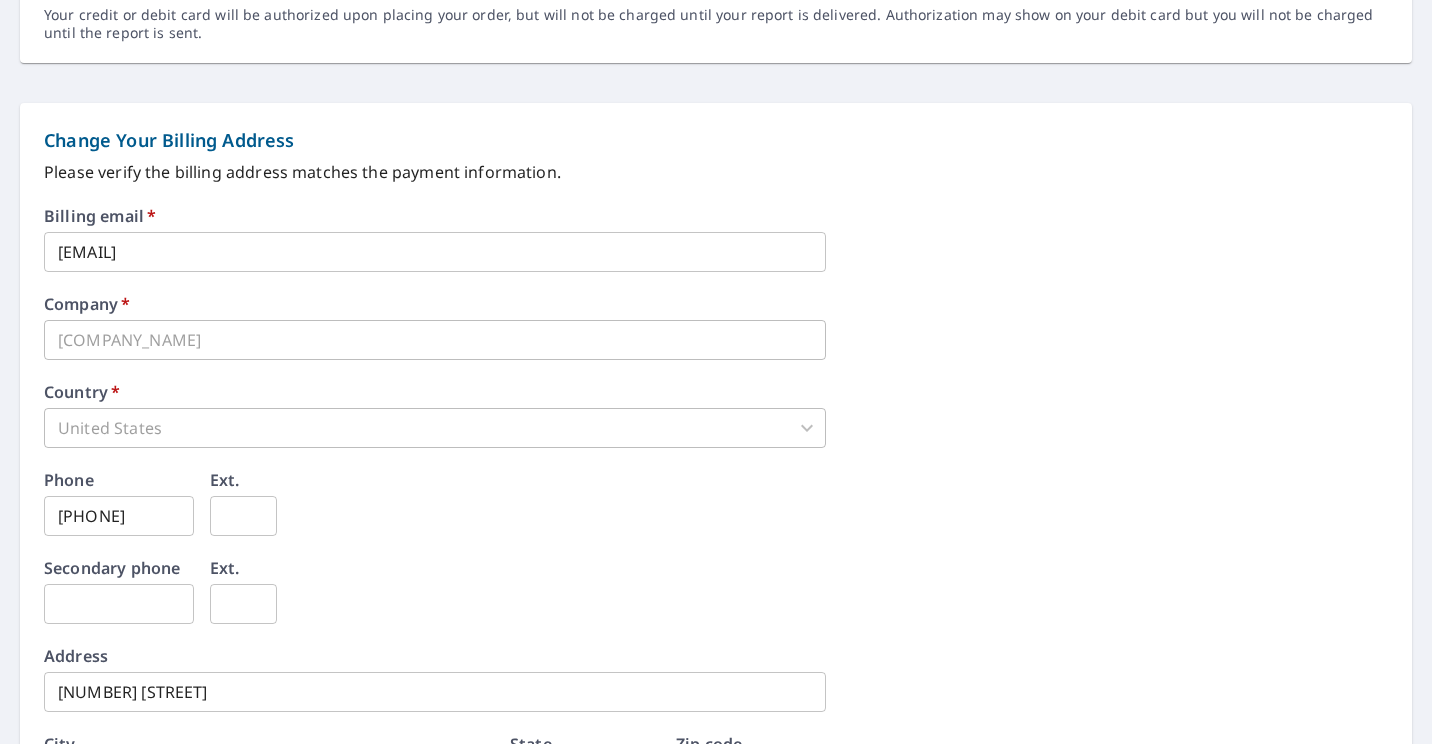 scroll, scrollTop: 951, scrollLeft: 0, axis: vertical 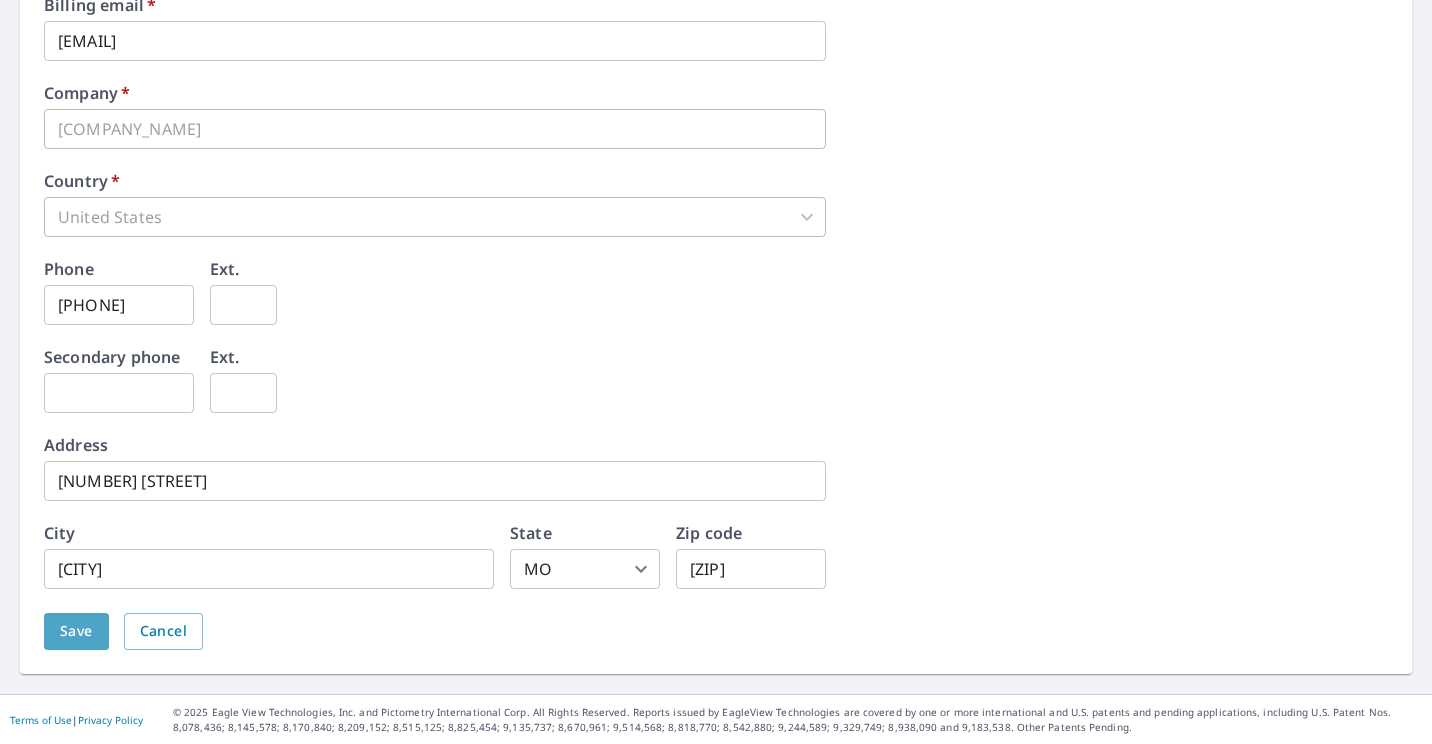 click on "Save" at bounding box center (76, 631) 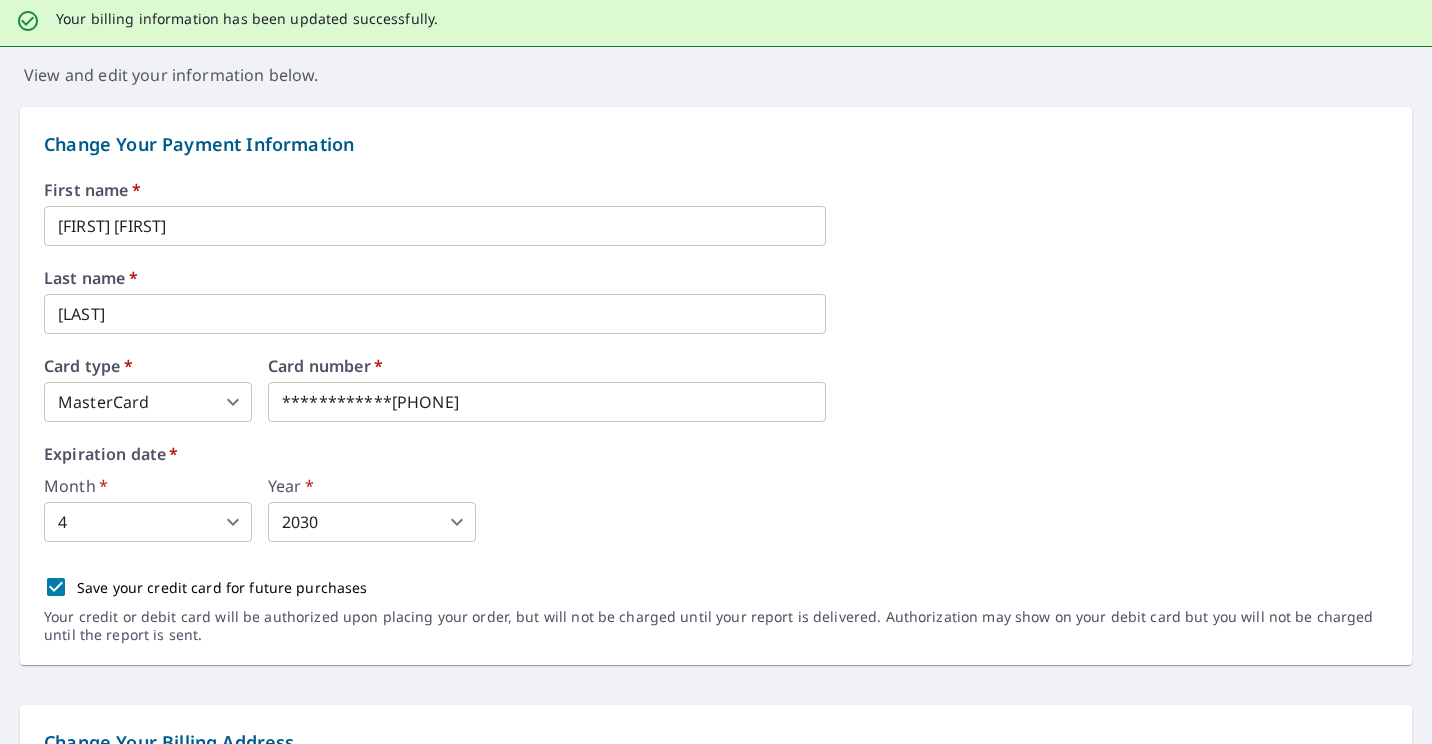 scroll, scrollTop: 0, scrollLeft: 0, axis: both 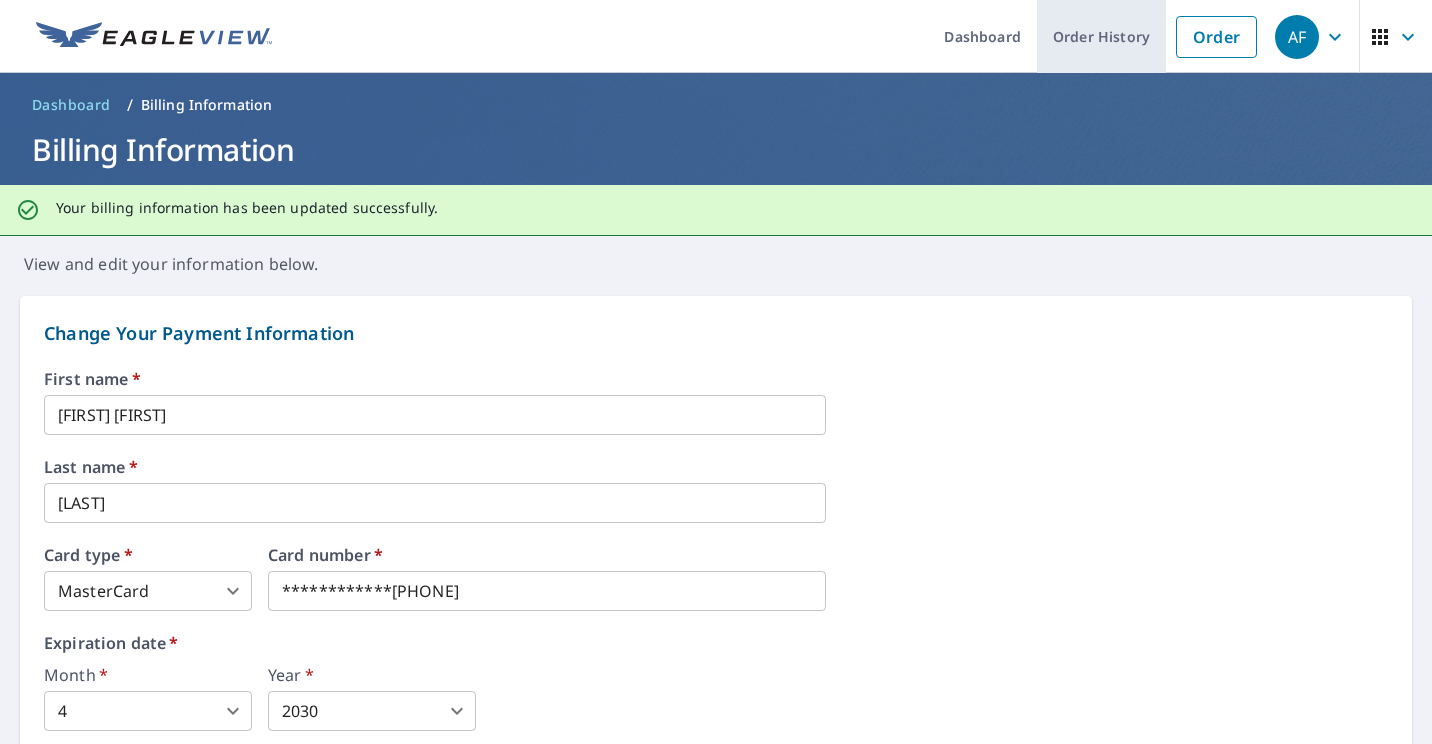 click on "Order History" at bounding box center (1101, 36) 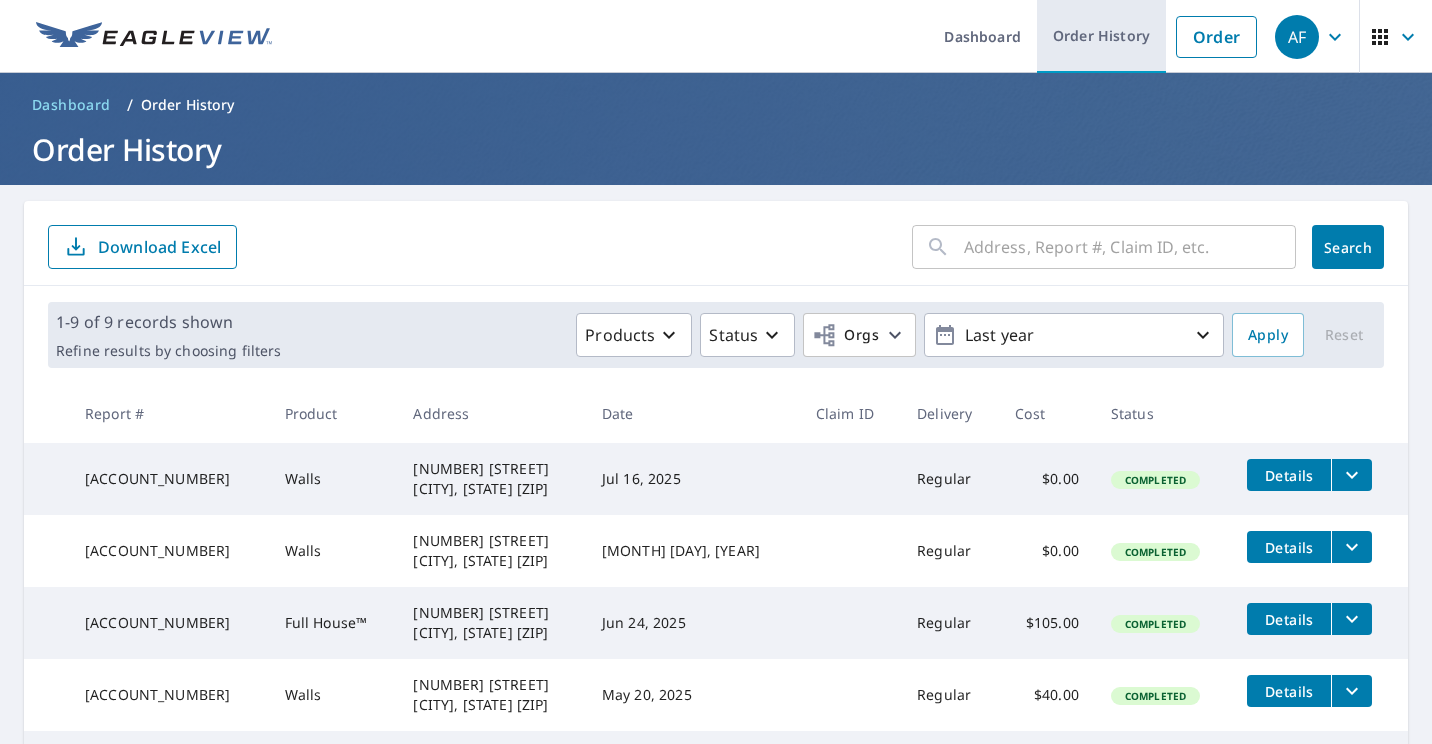 click on "Order History" at bounding box center [1101, 36] 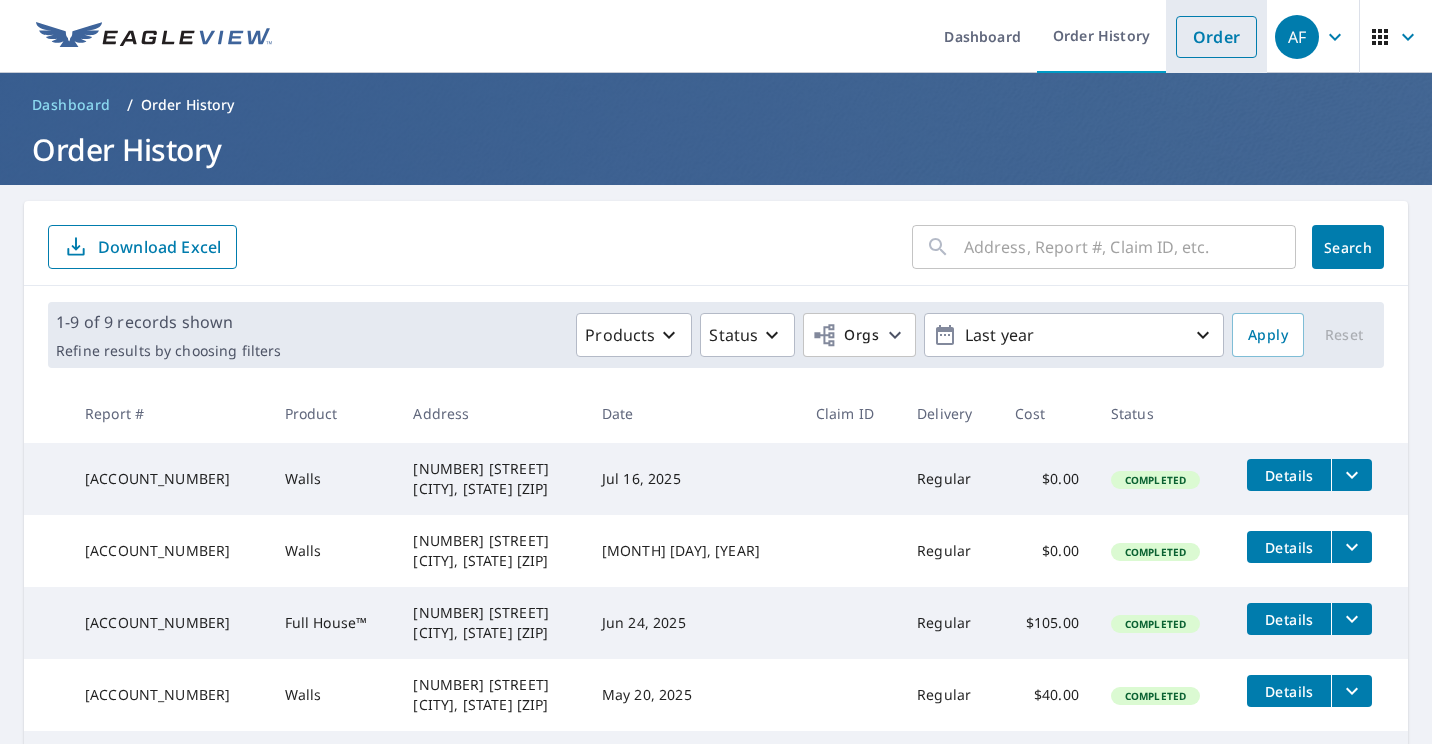 click on "Order" at bounding box center [1216, 37] 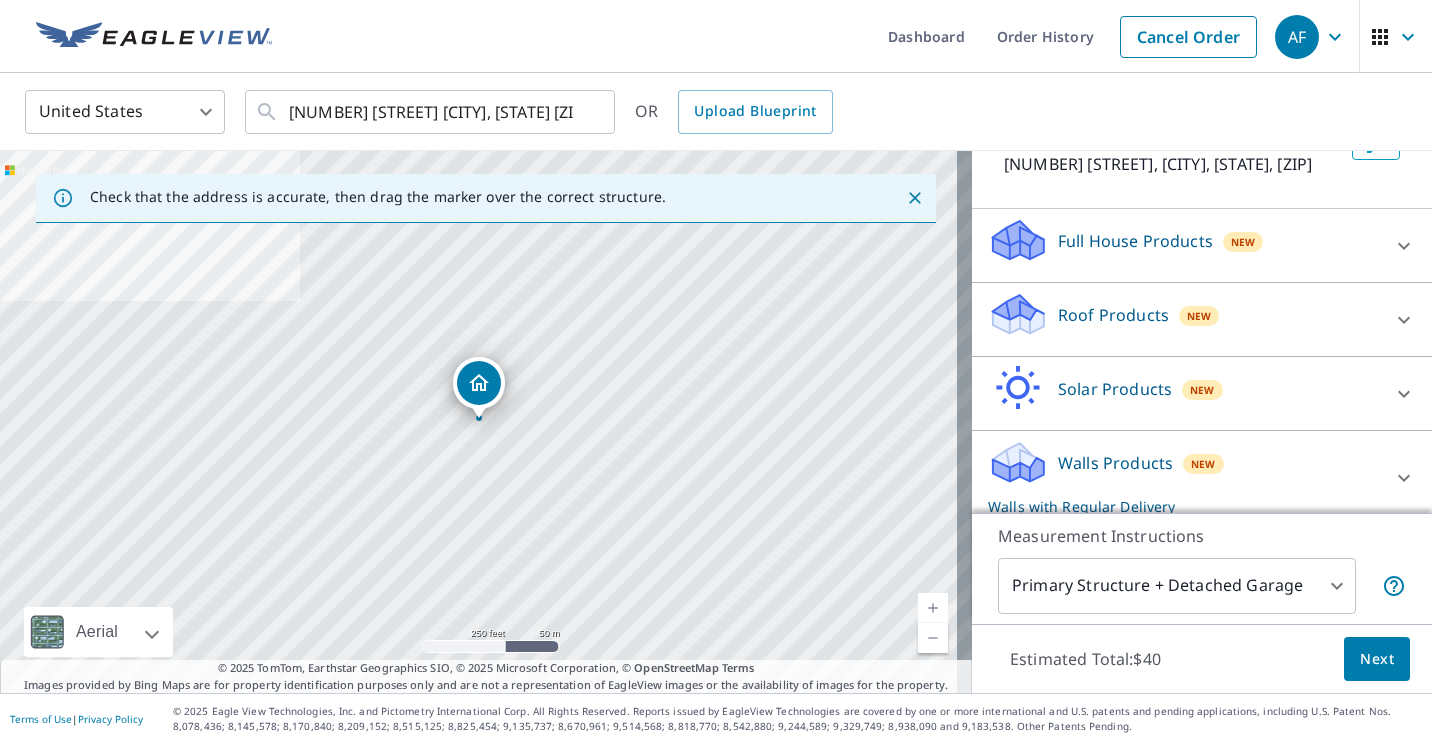 scroll, scrollTop: 162, scrollLeft: 0, axis: vertical 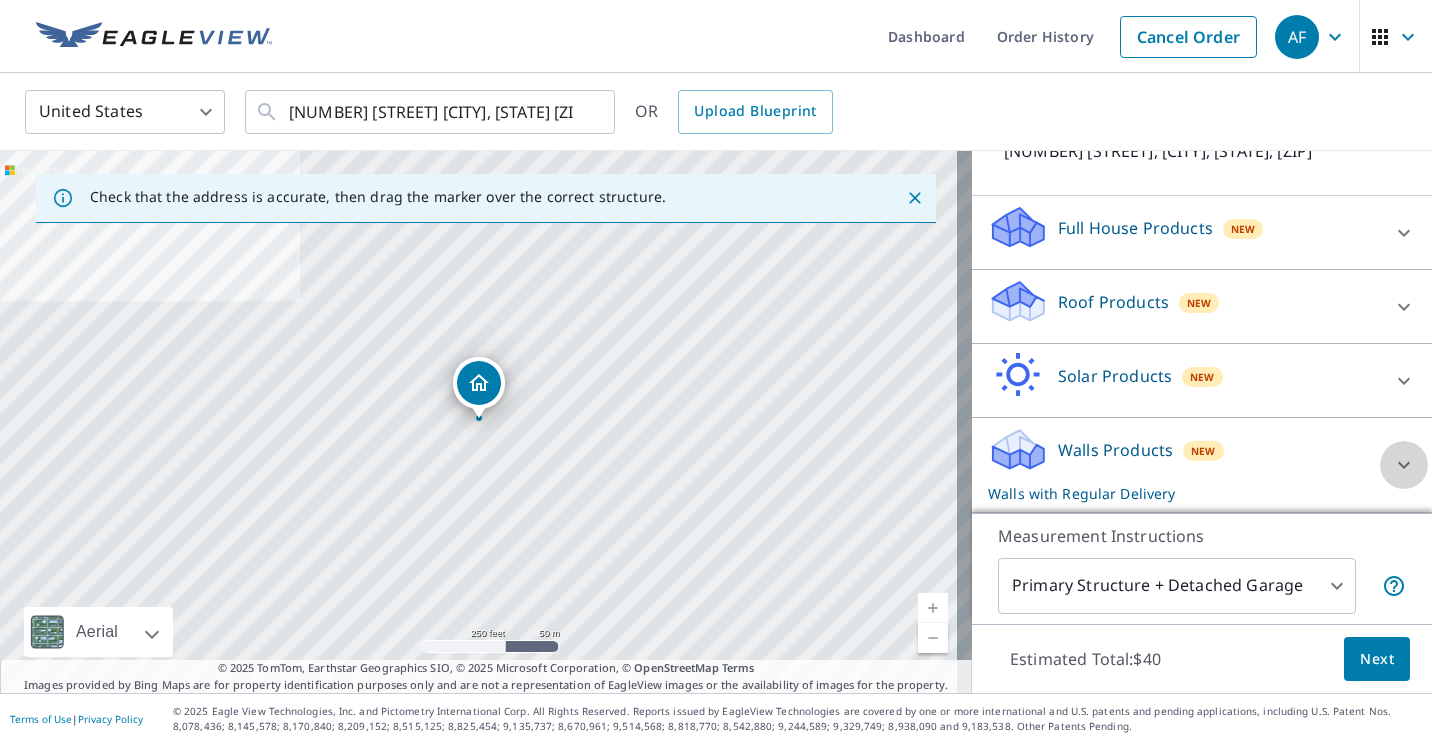click 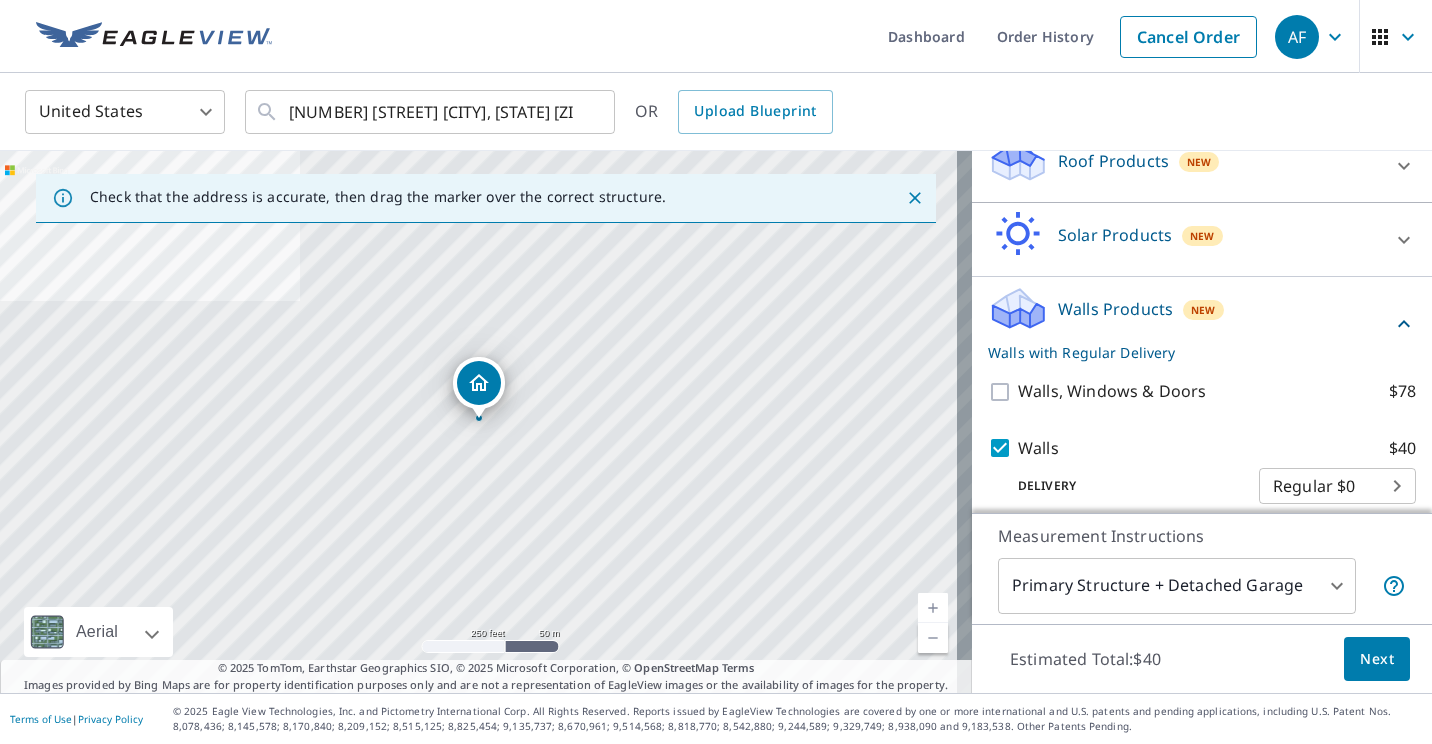 scroll, scrollTop: 309, scrollLeft: 0, axis: vertical 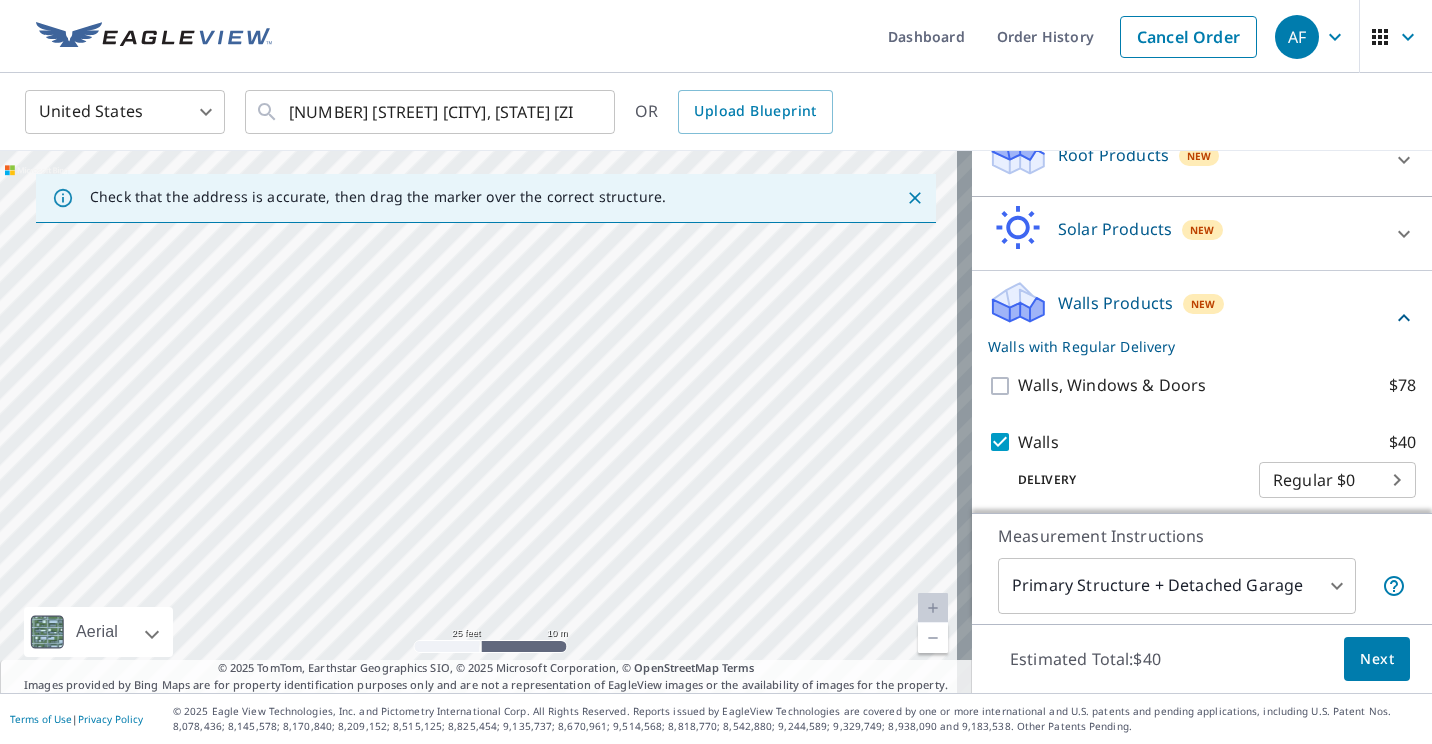 drag, startPoint x: 254, startPoint y: 363, endPoint x: 843, endPoint y: 736, distance: 697.17285 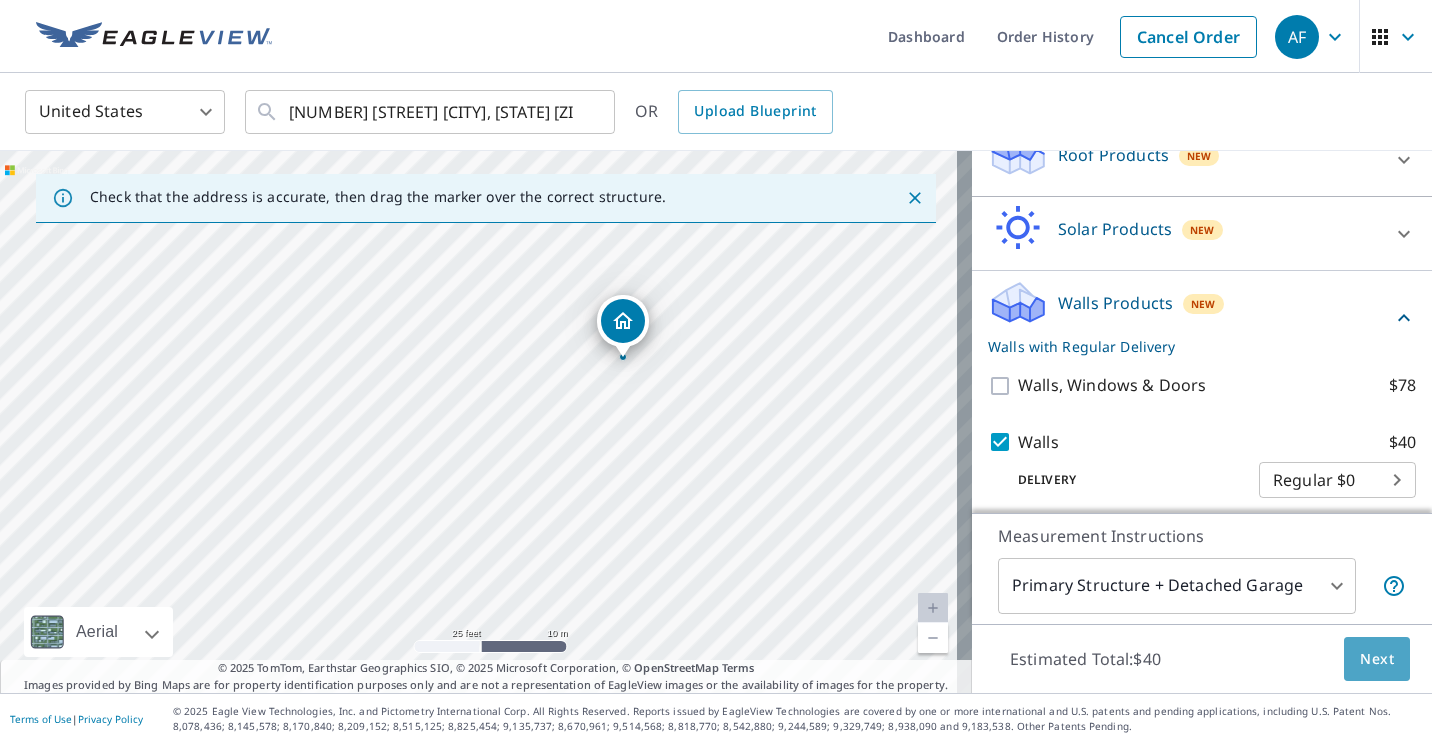 click on "Next" at bounding box center [1377, 659] 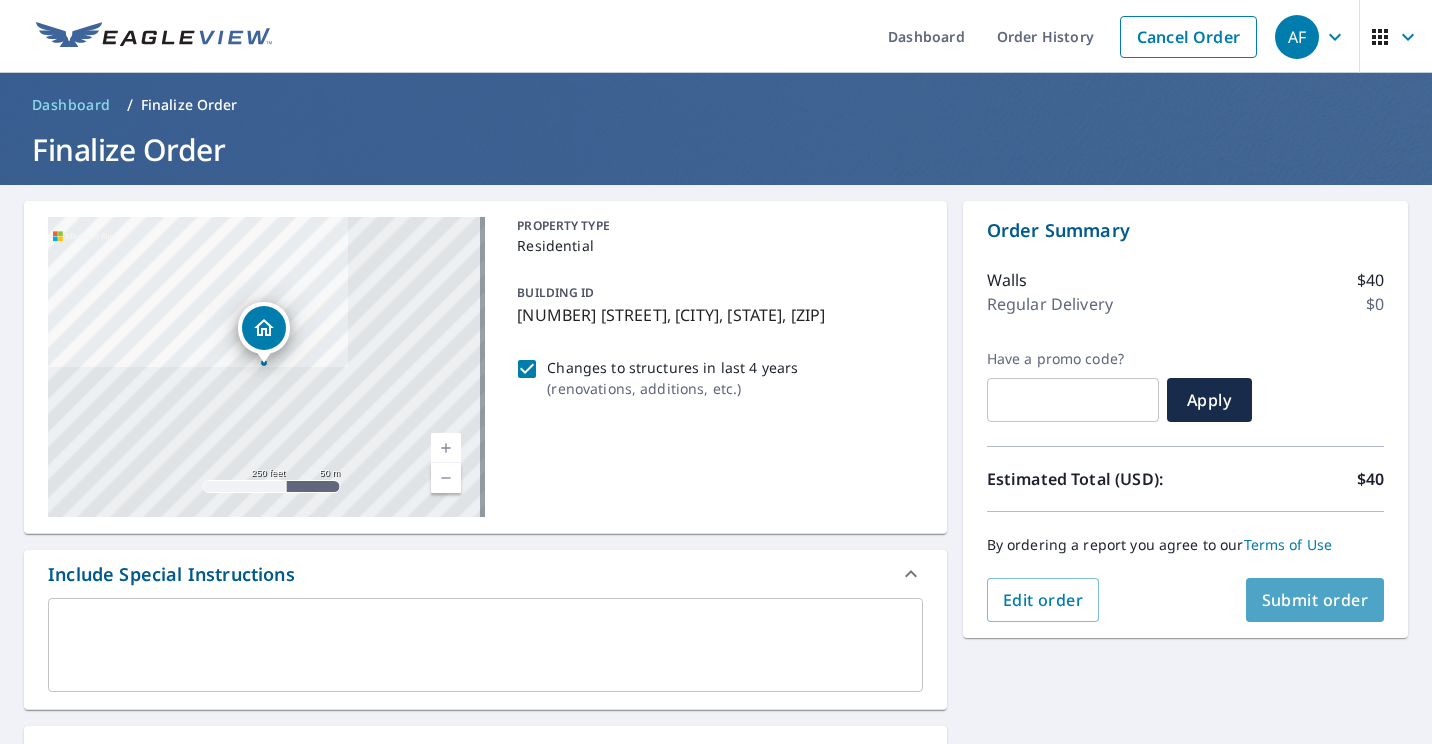 click on "Submit order" at bounding box center (1315, 600) 